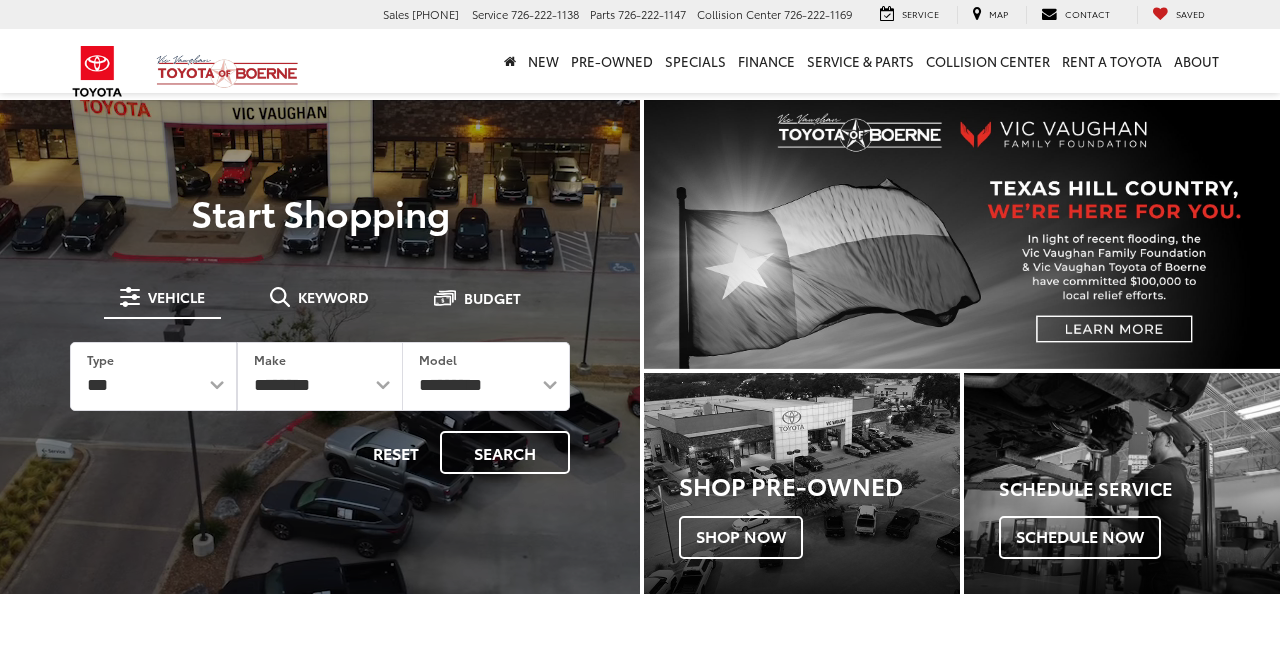 scroll, scrollTop: 0, scrollLeft: 0, axis: both 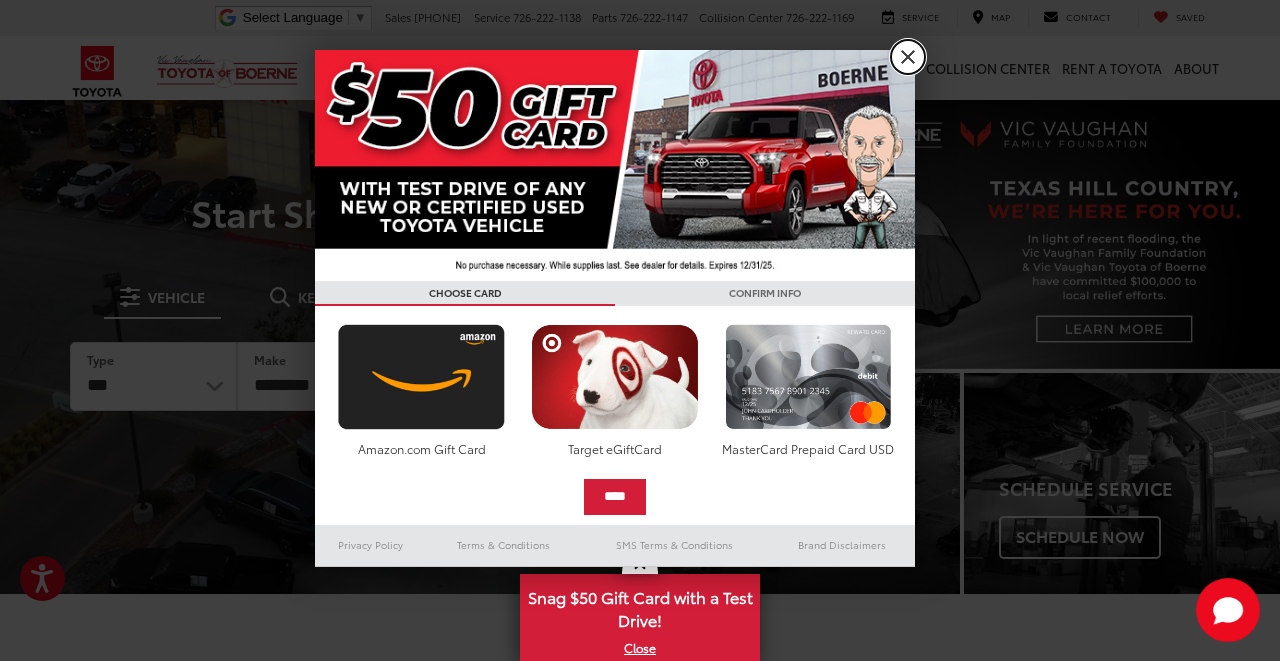 click on "X" at bounding box center (908, 57) 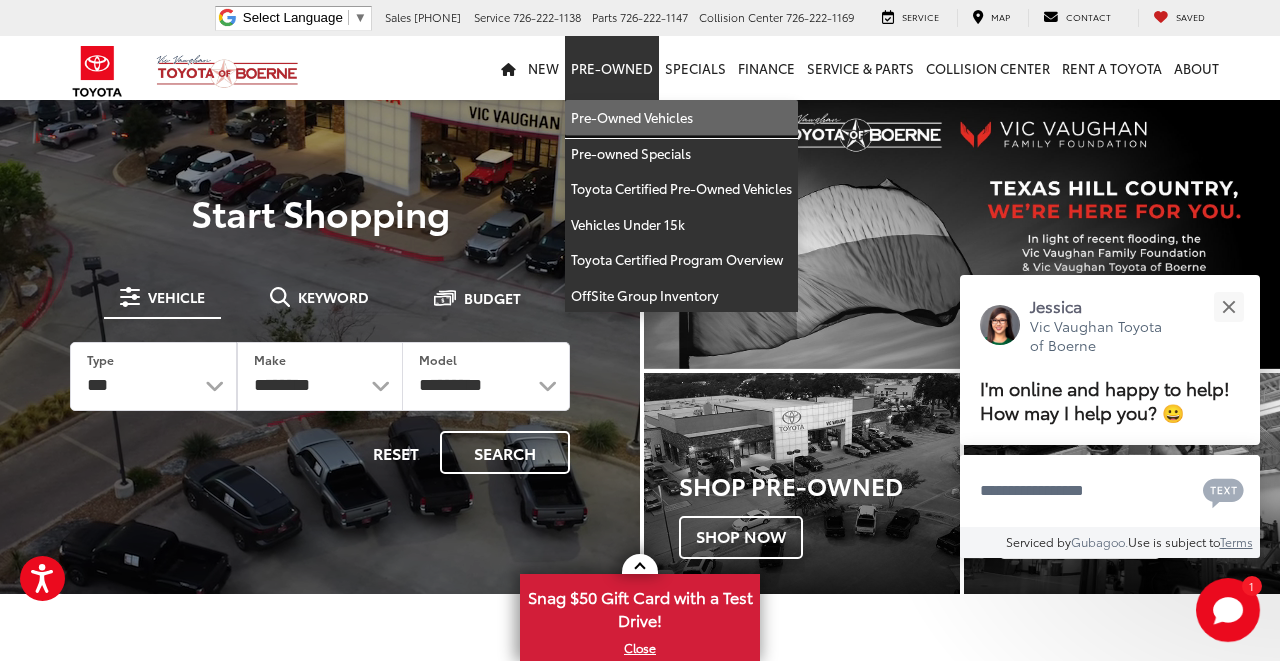 click on "Pre-Owned Vehicles" at bounding box center [681, 118] 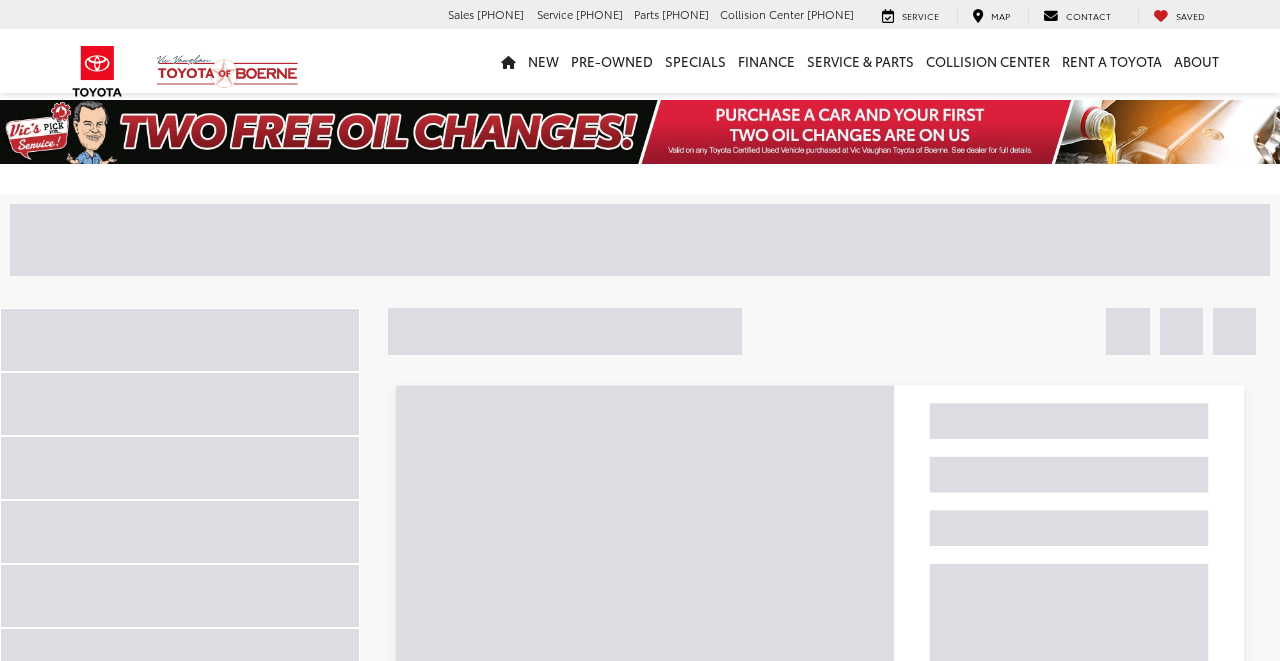 scroll, scrollTop: 0, scrollLeft: 0, axis: both 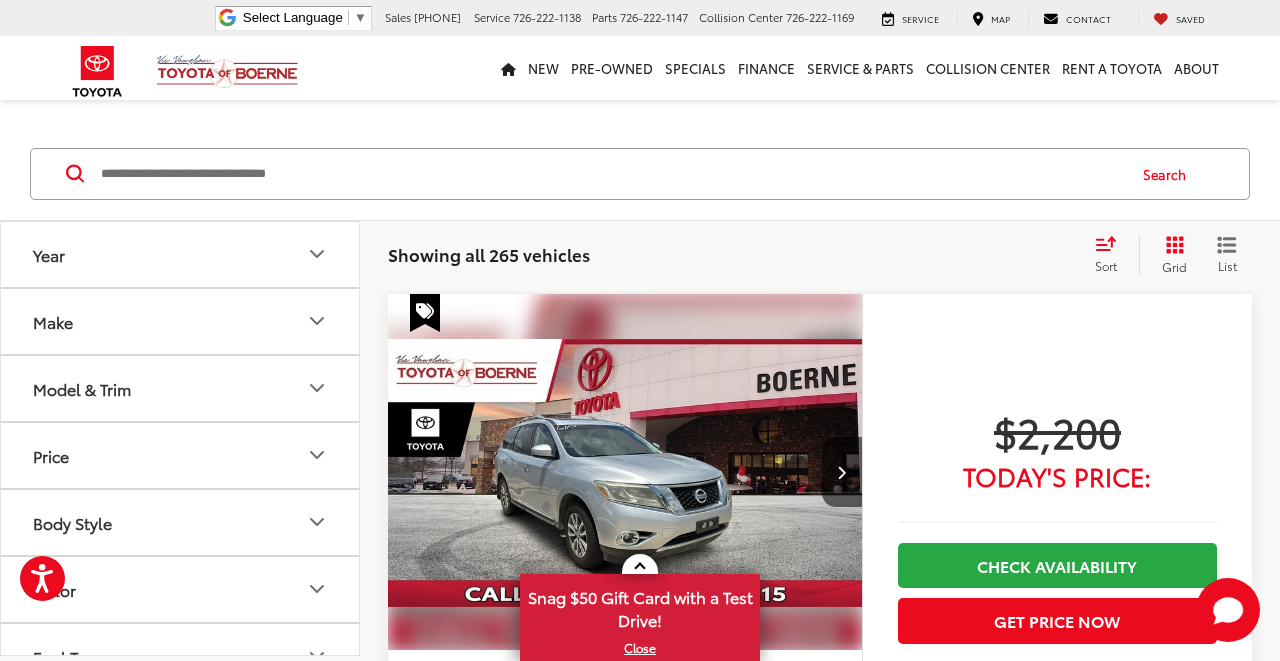 click on "Year" at bounding box center (181, 254) 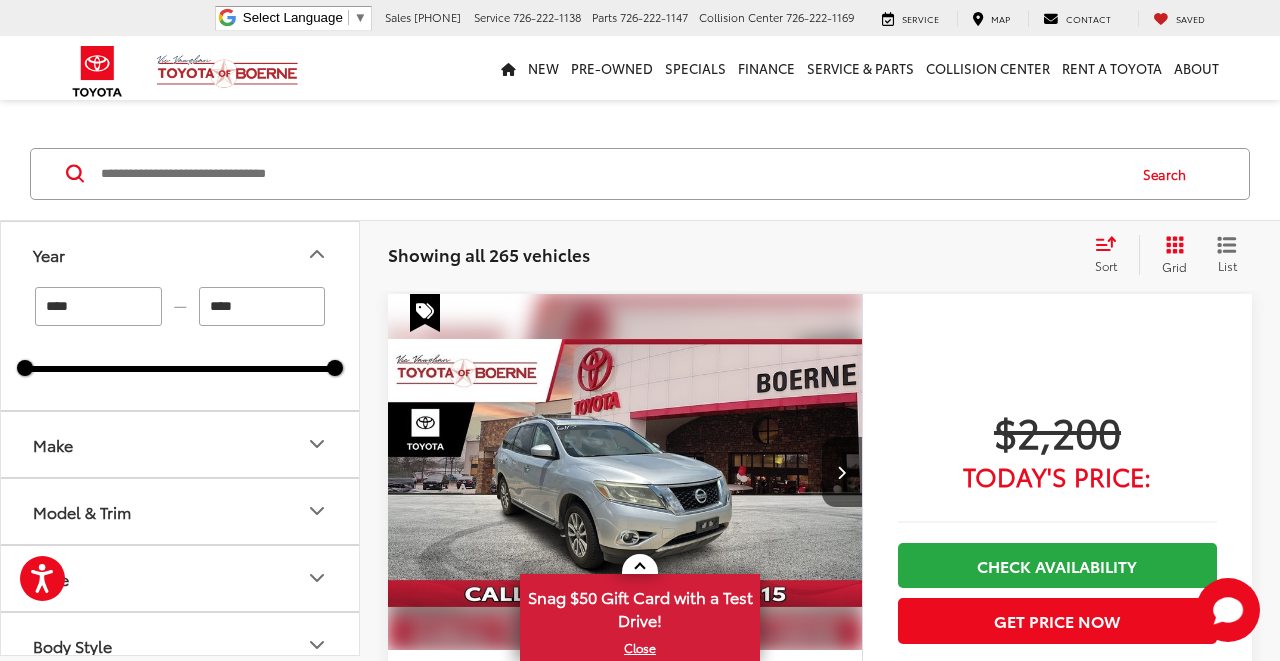 click on "Year" at bounding box center [181, 254] 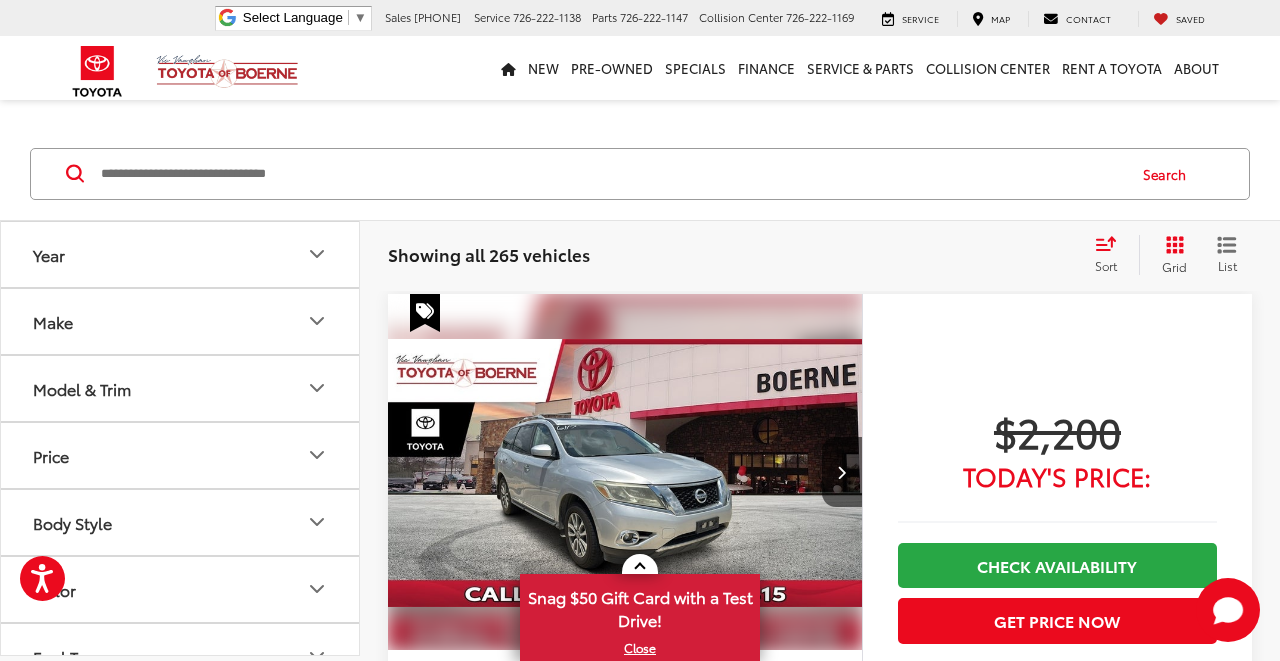 click at bounding box center [317, 254] 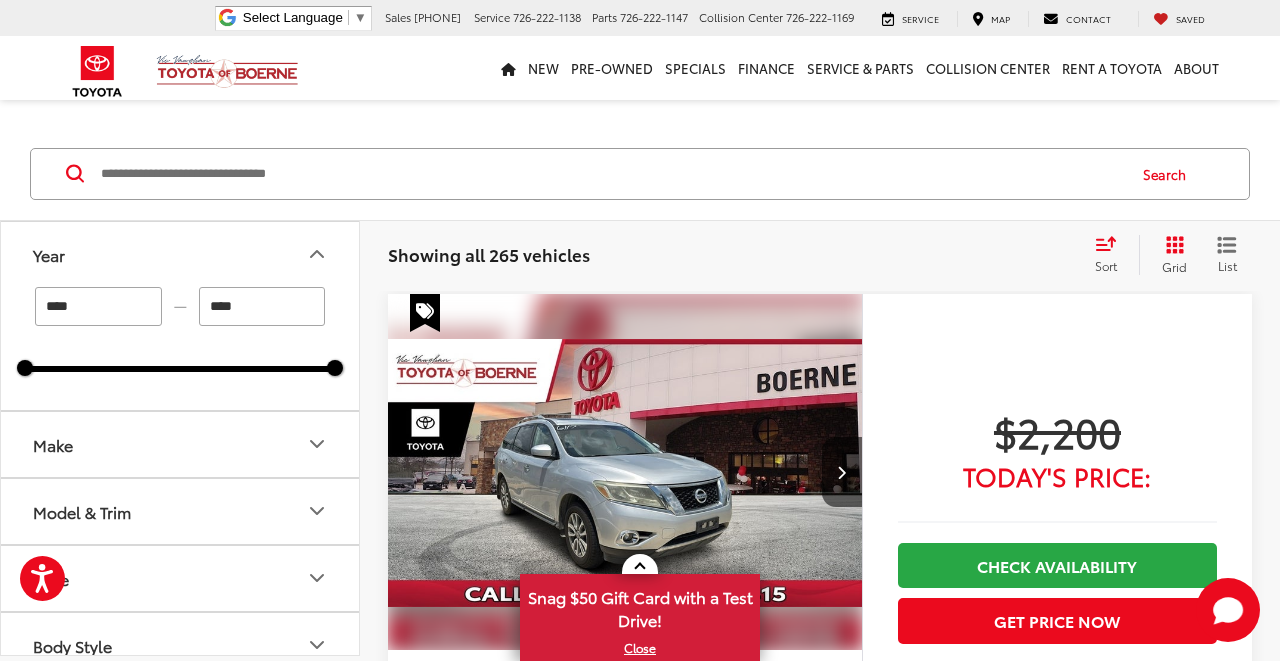 click 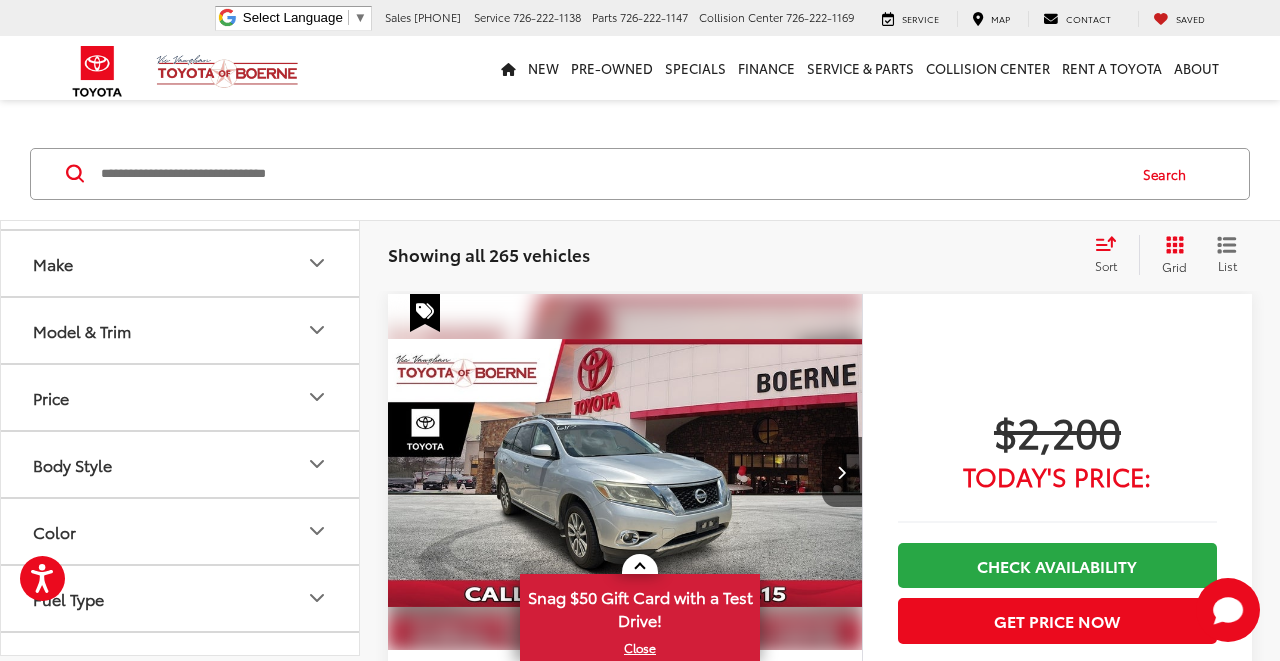 scroll, scrollTop: 71, scrollLeft: 0, axis: vertical 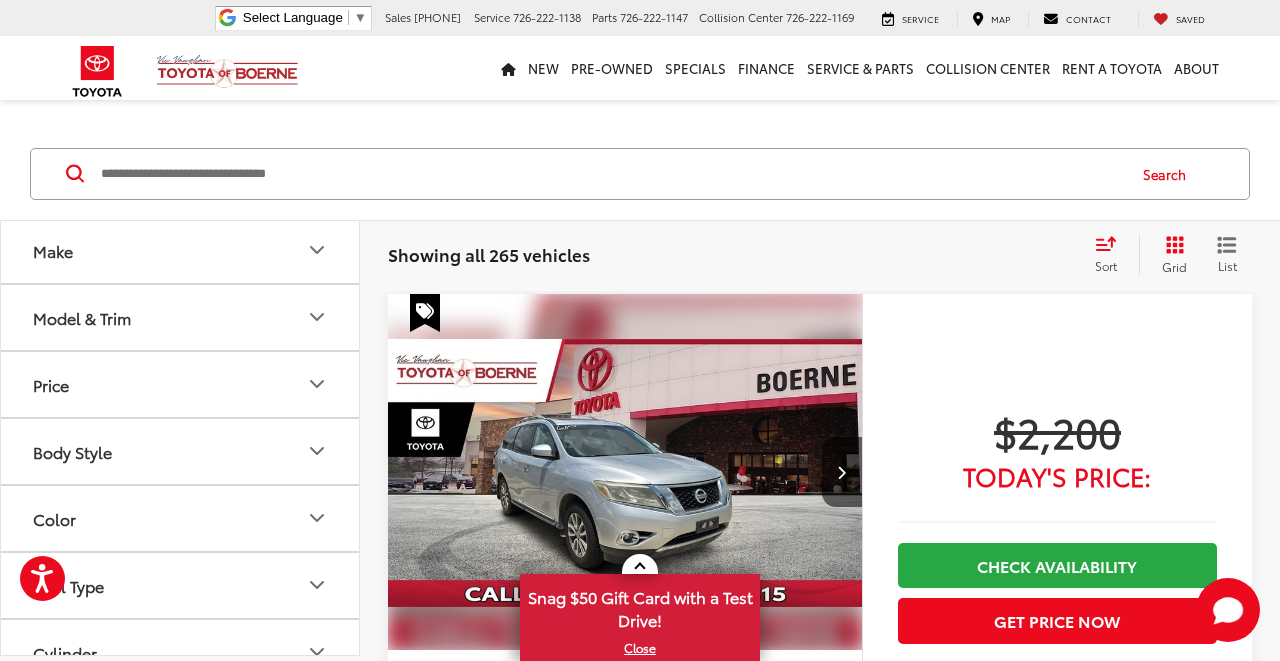 click 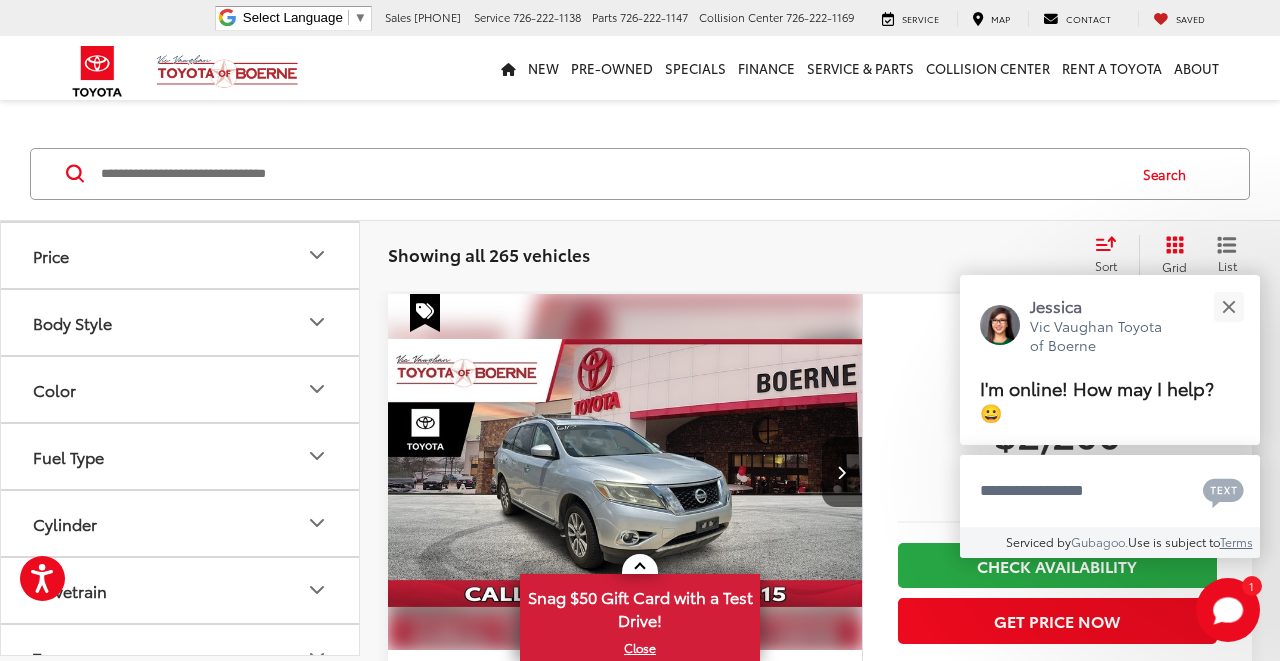 scroll, scrollTop: 809, scrollLeft: 0, axis: vertical 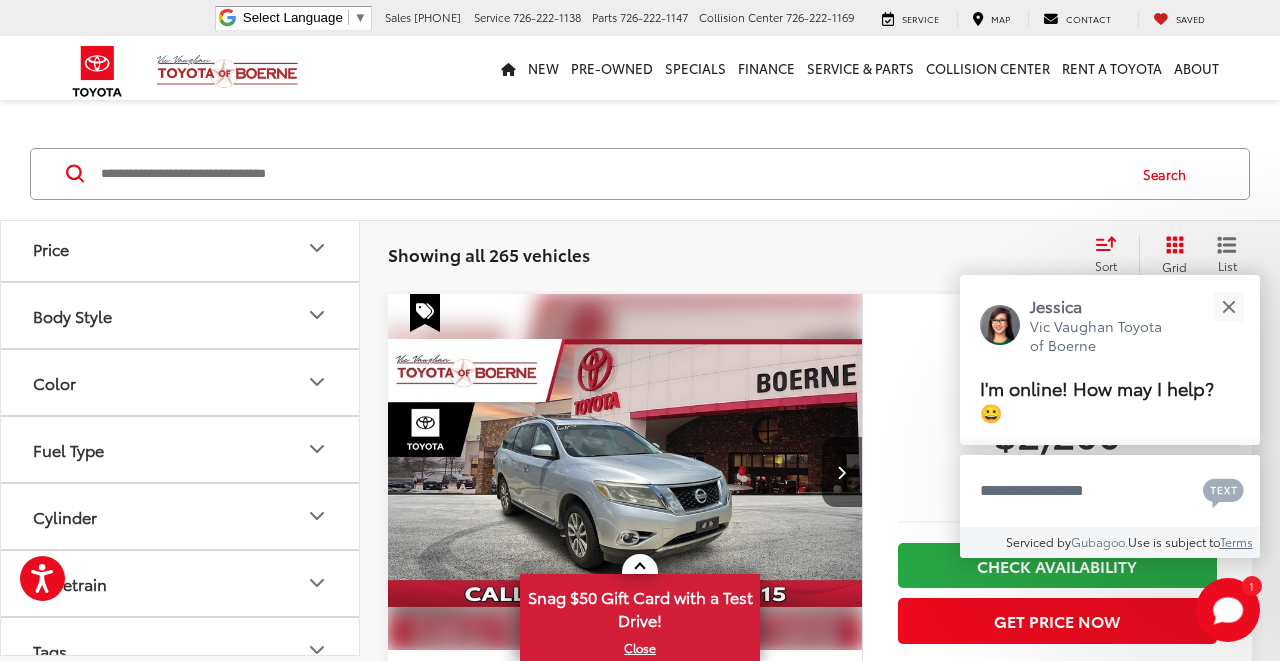 click at bounding box center (270, 17) 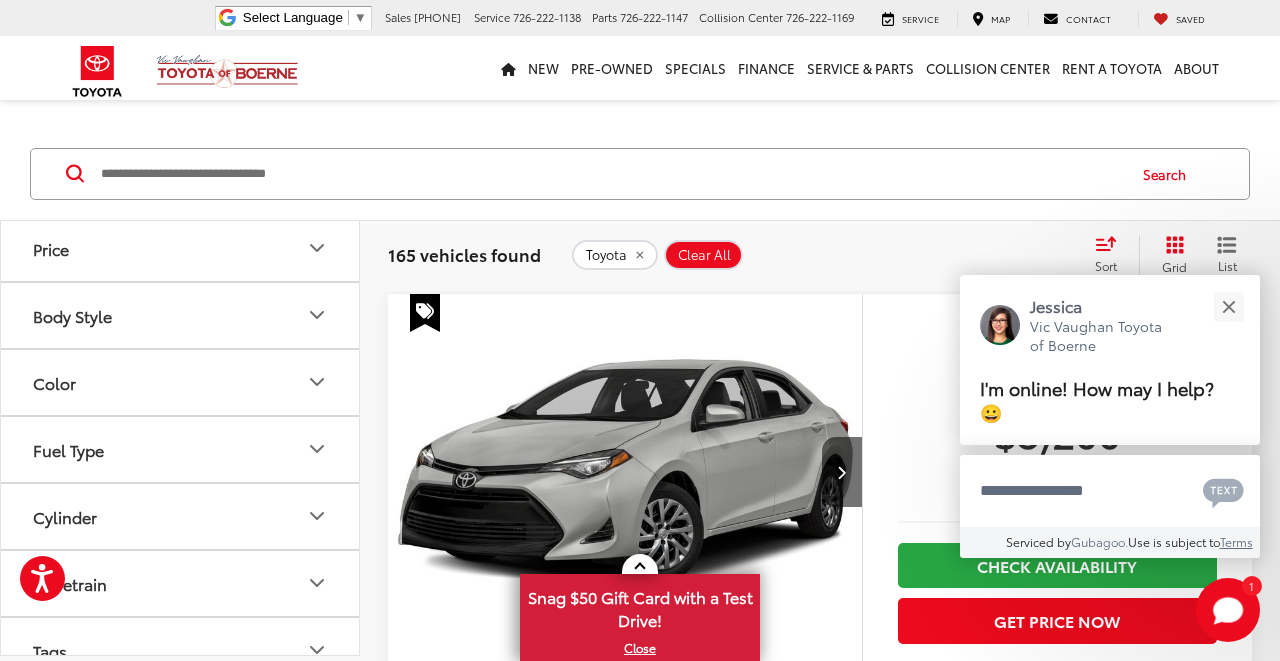 scroll, scrollTop: 889, scrollLeft: 0, axis: vertical 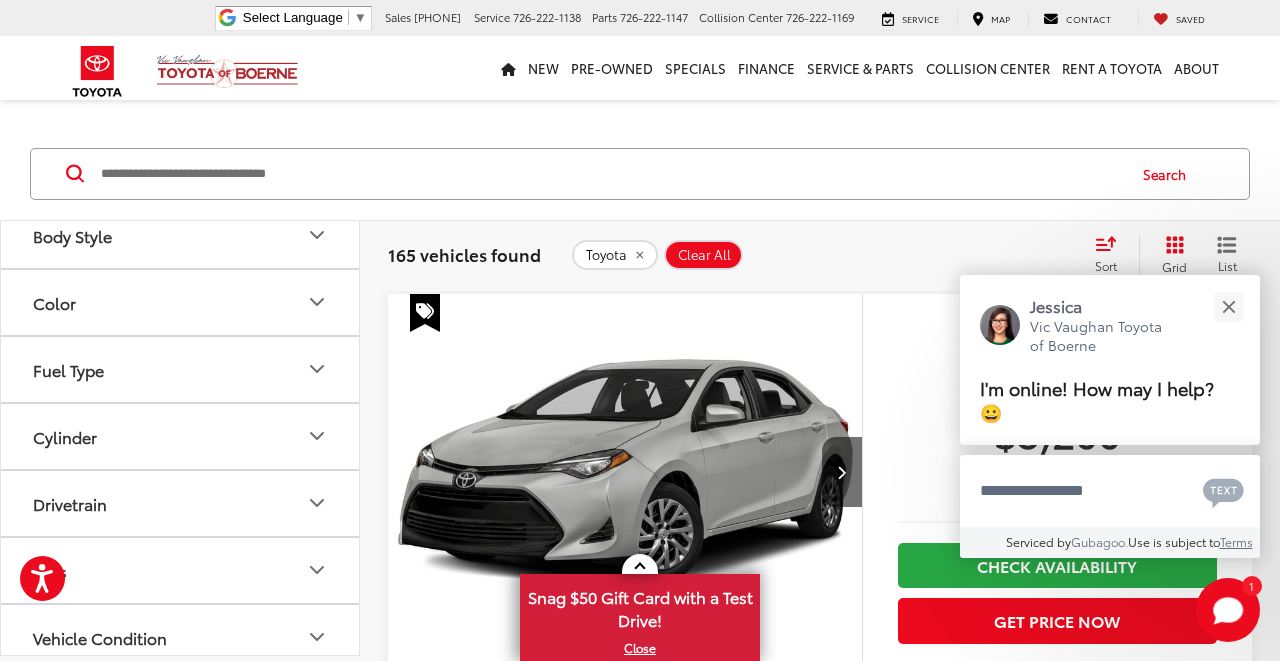 click 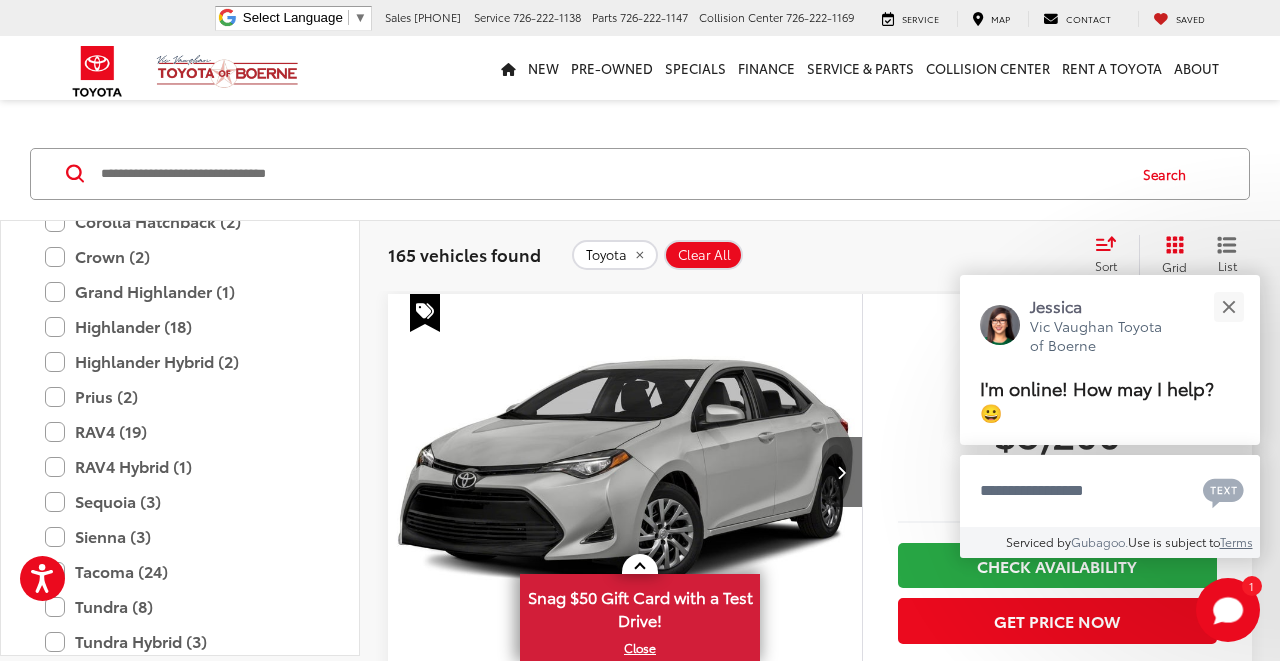 scroll, scrollTop: 1132, scrollLeft: 0, axis: vertical 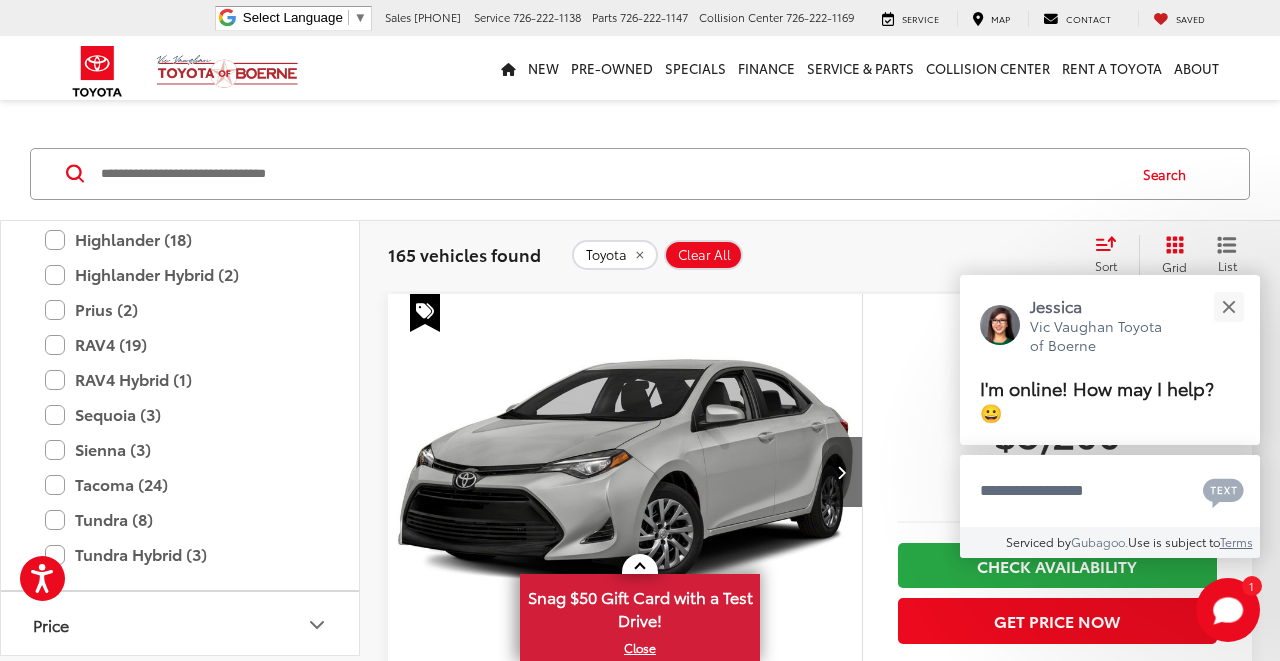 click on "4Runner (20)" at bounding box center (180, -76) 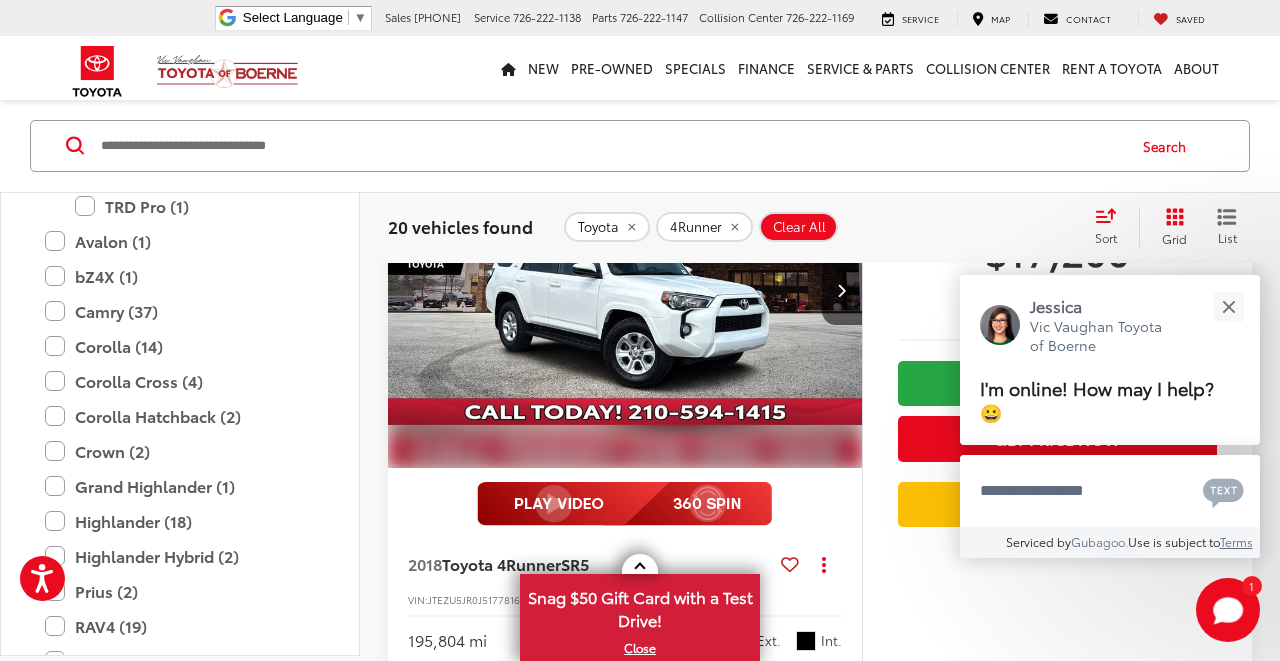 scroll, scrollTop: 371, scrollLeft: 0, axis: vertical 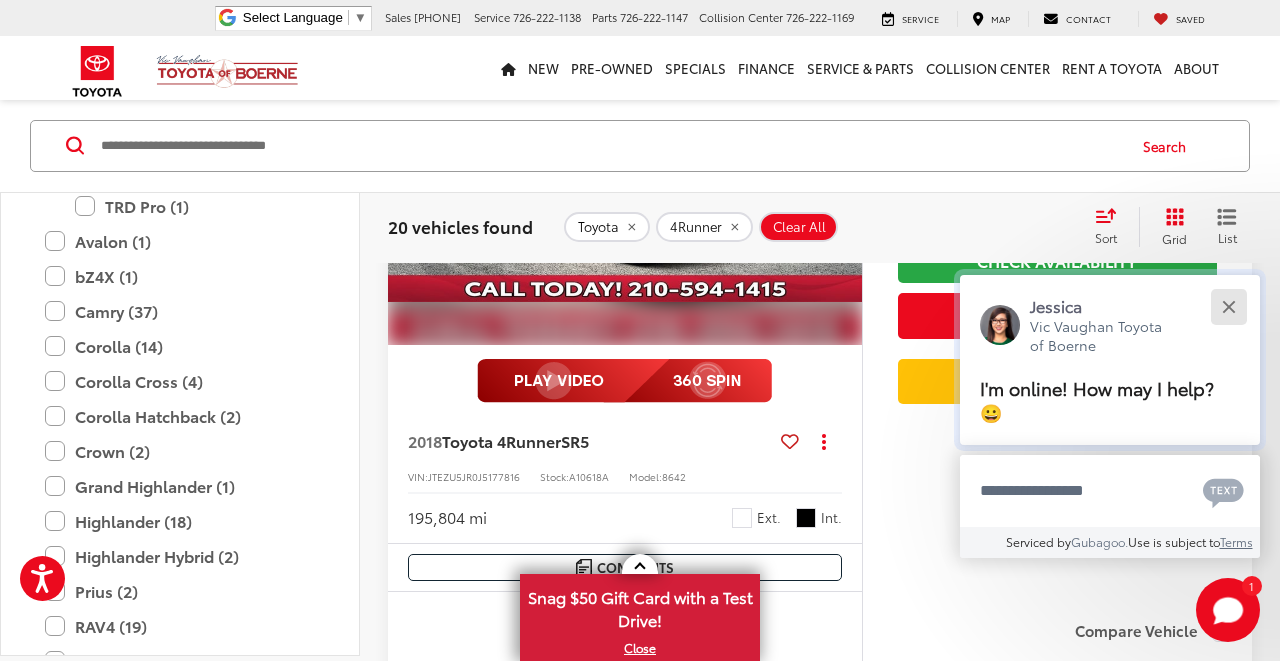 click at bounding box center (1228, 306) 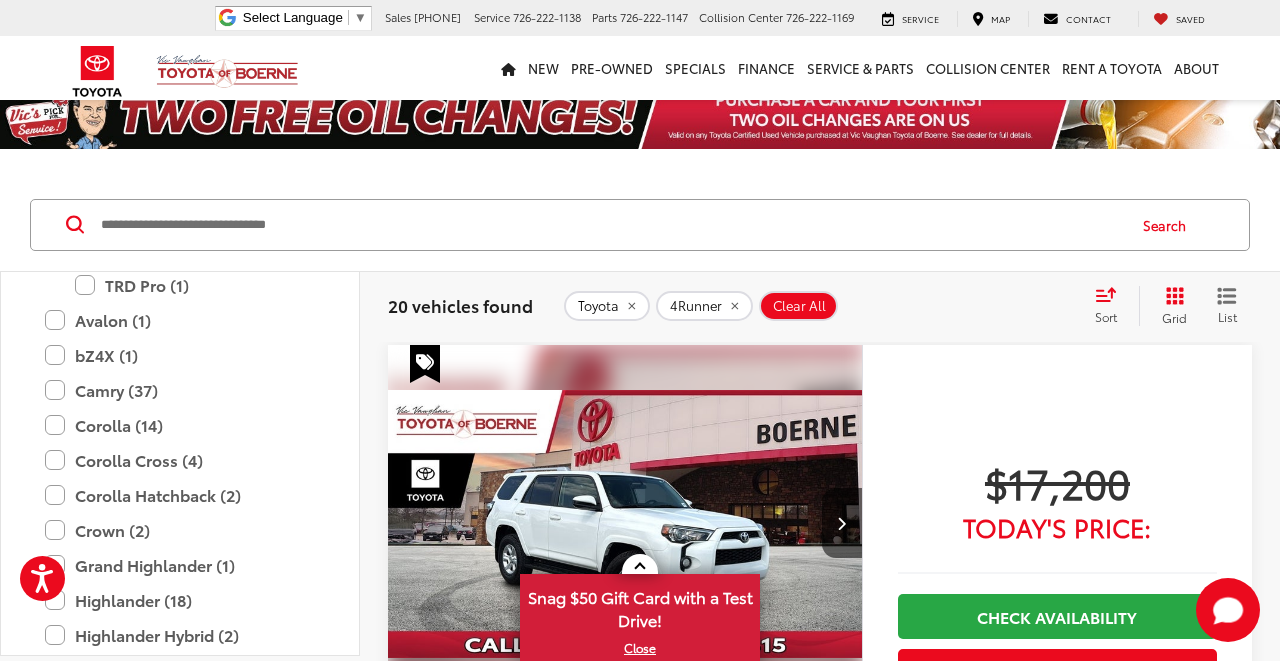 scroll, scrollTop: 0, scrollLeft: 0, axis: both 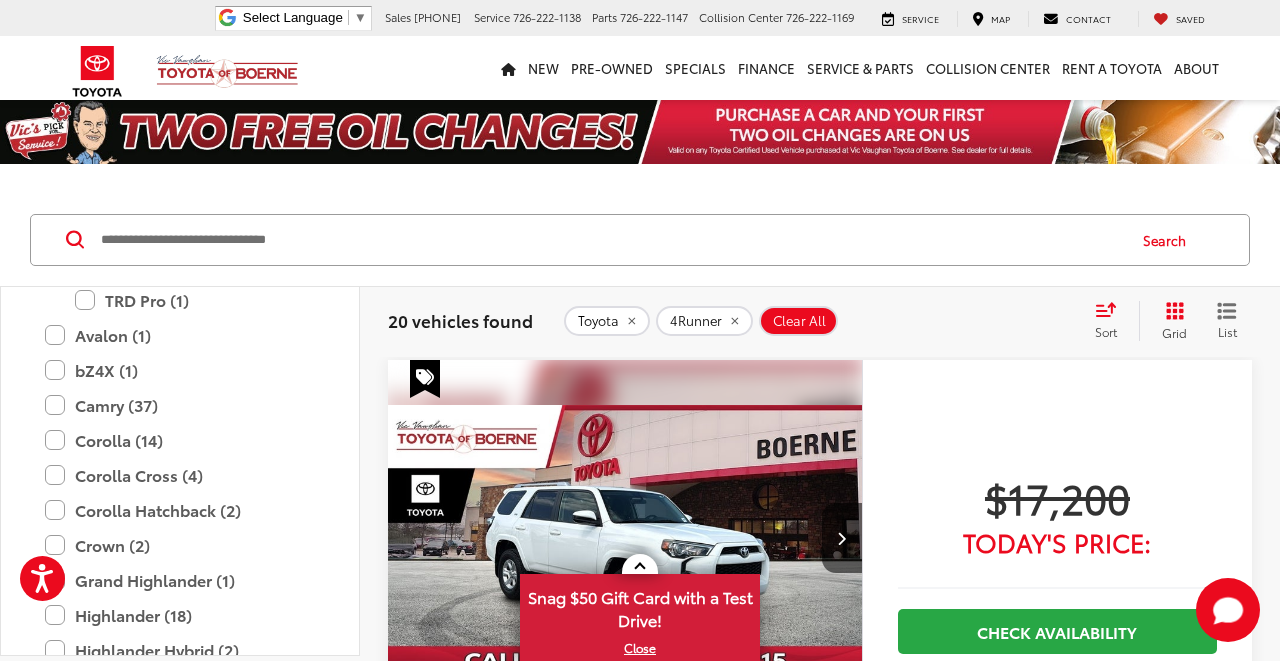 click on "Sort" at bounding box center (1112, 321) 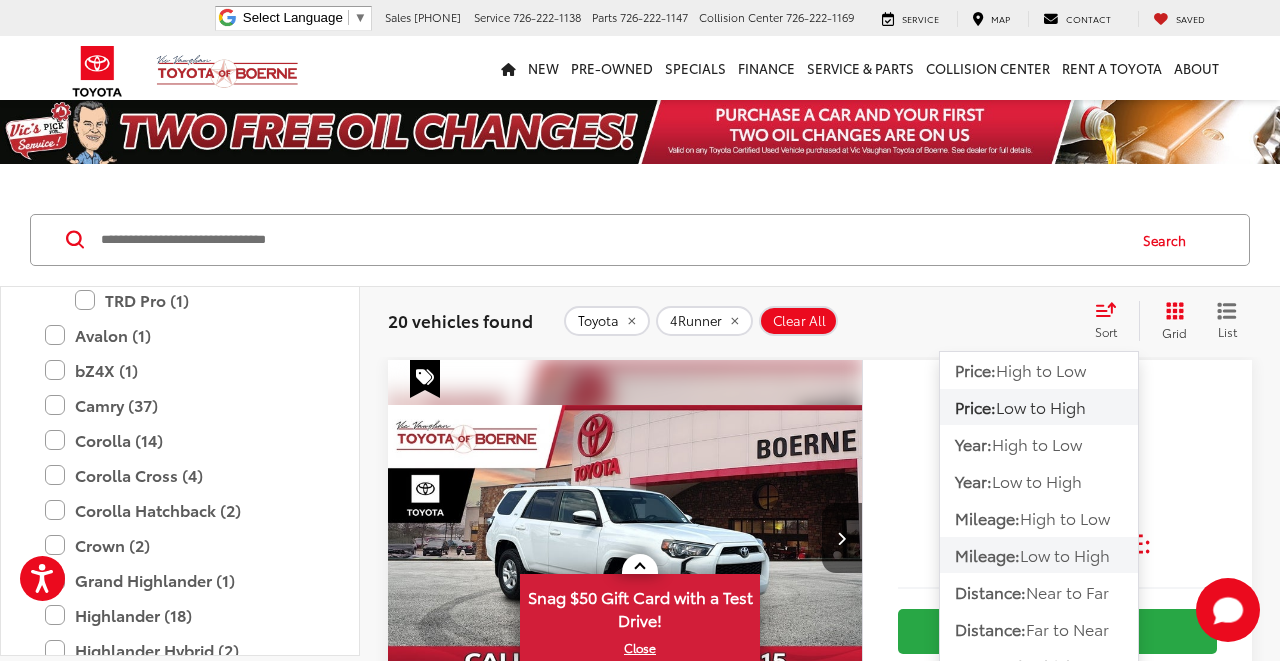 click on "Low to High" at bounding box center (1065, 554) 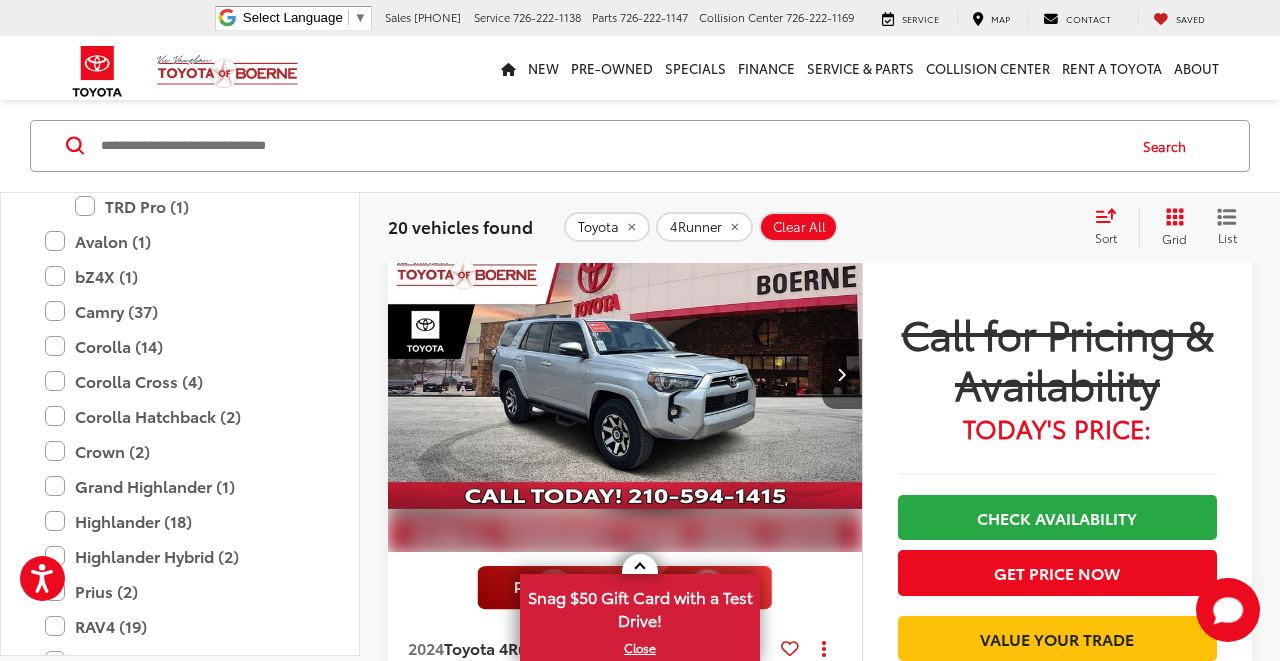 scroll, scrollTop: 170, scrollLeft: 0, axis: vertical 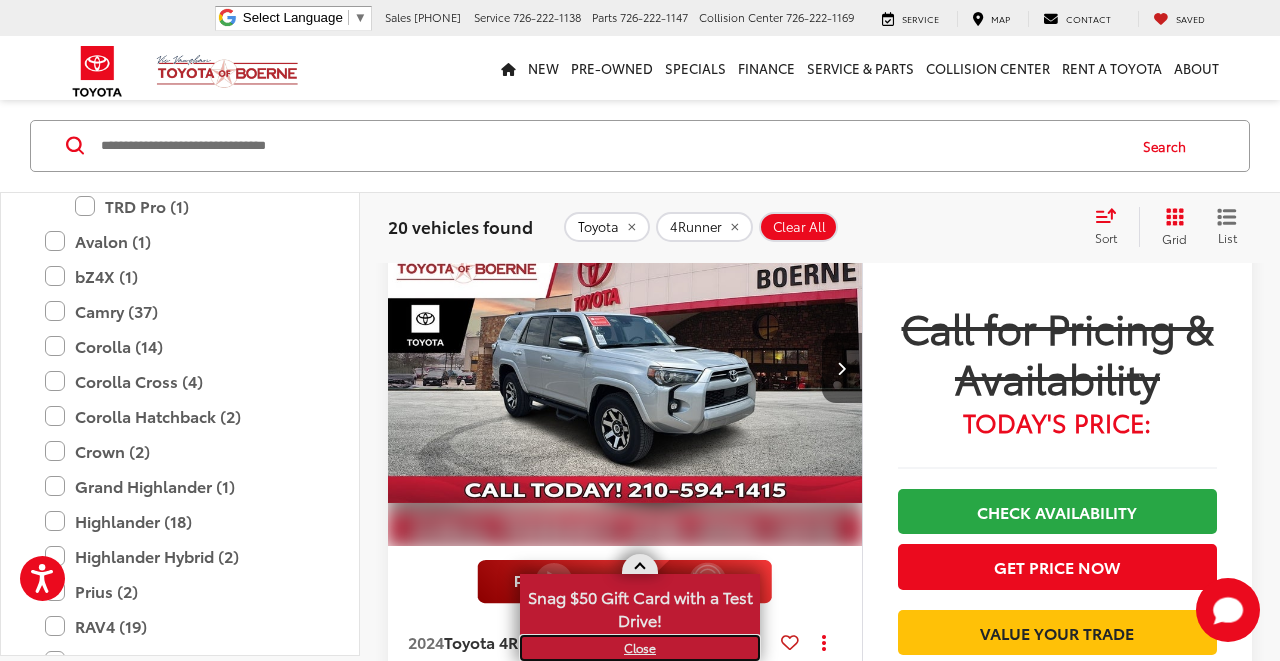 click on "X" at bounding box center [640, 648] 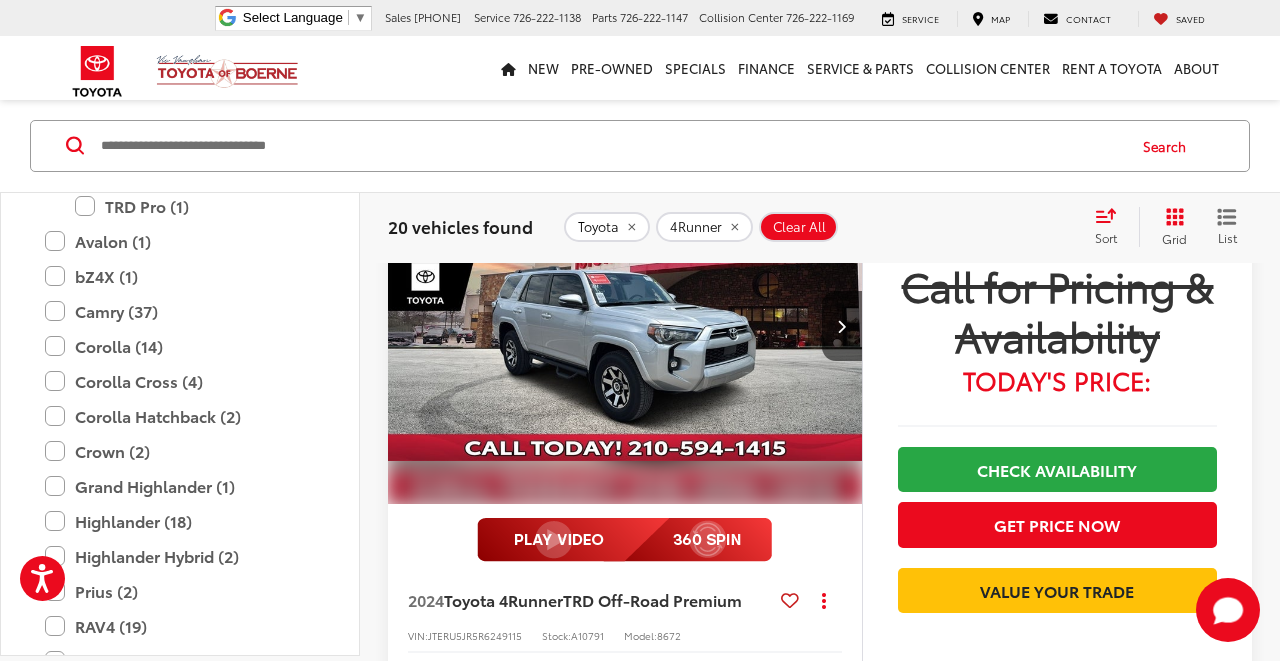 scroll, scrollTop: 184, scrollLeft: 0, axis: vertical 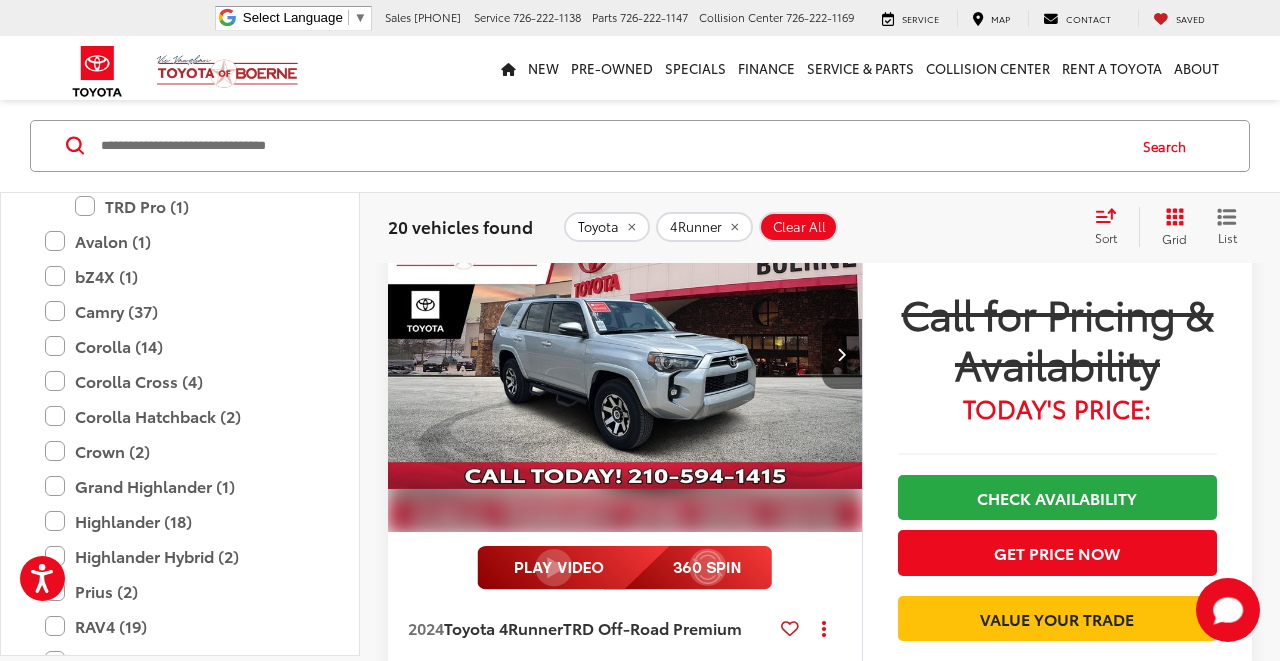 click at bounding box center [842, 354] 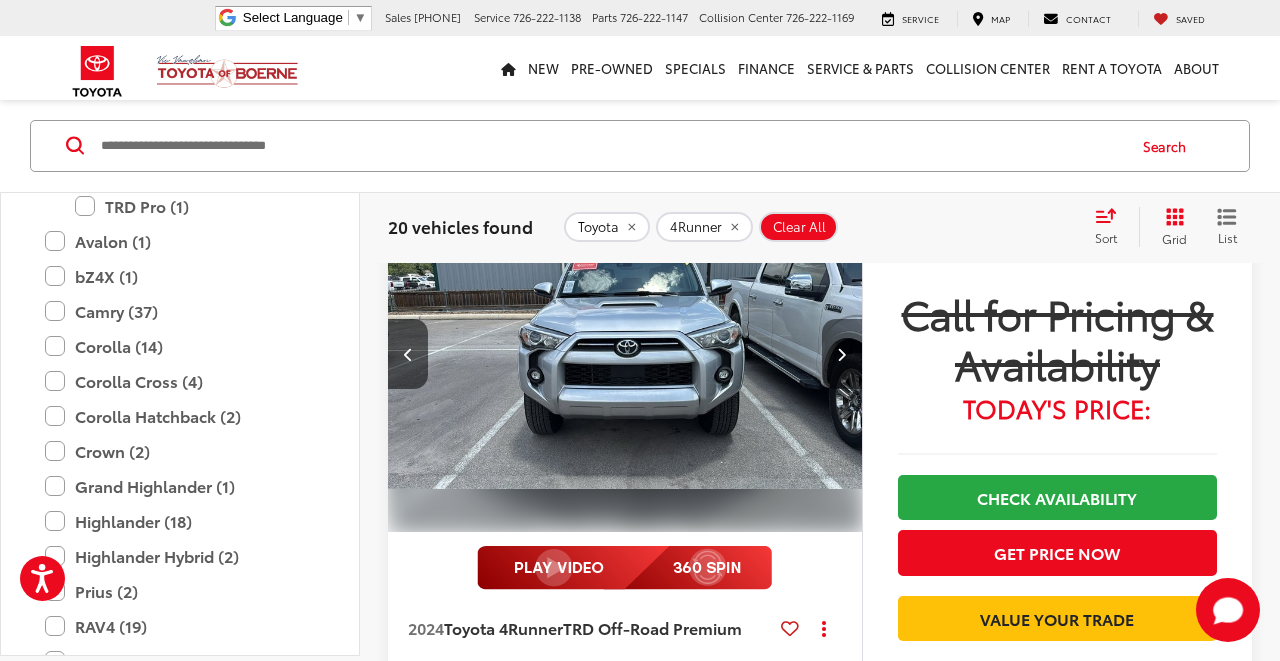 click at bounding box center [842, 354] 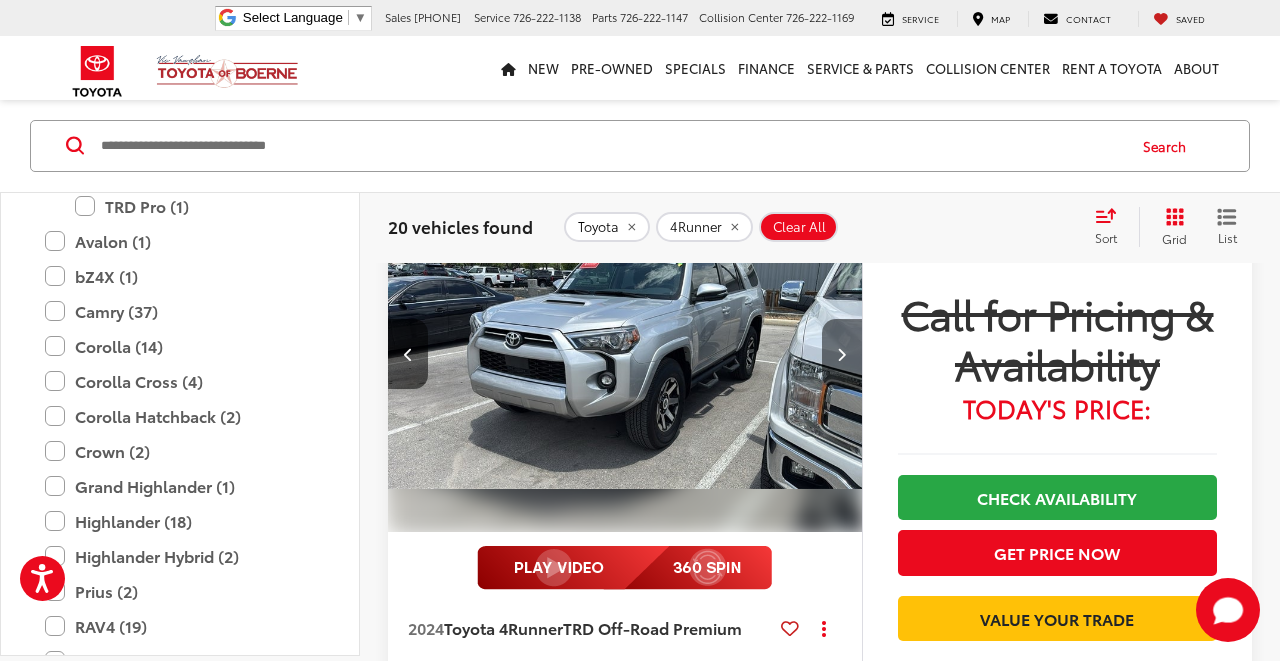 click at bounding box center [841, 354] 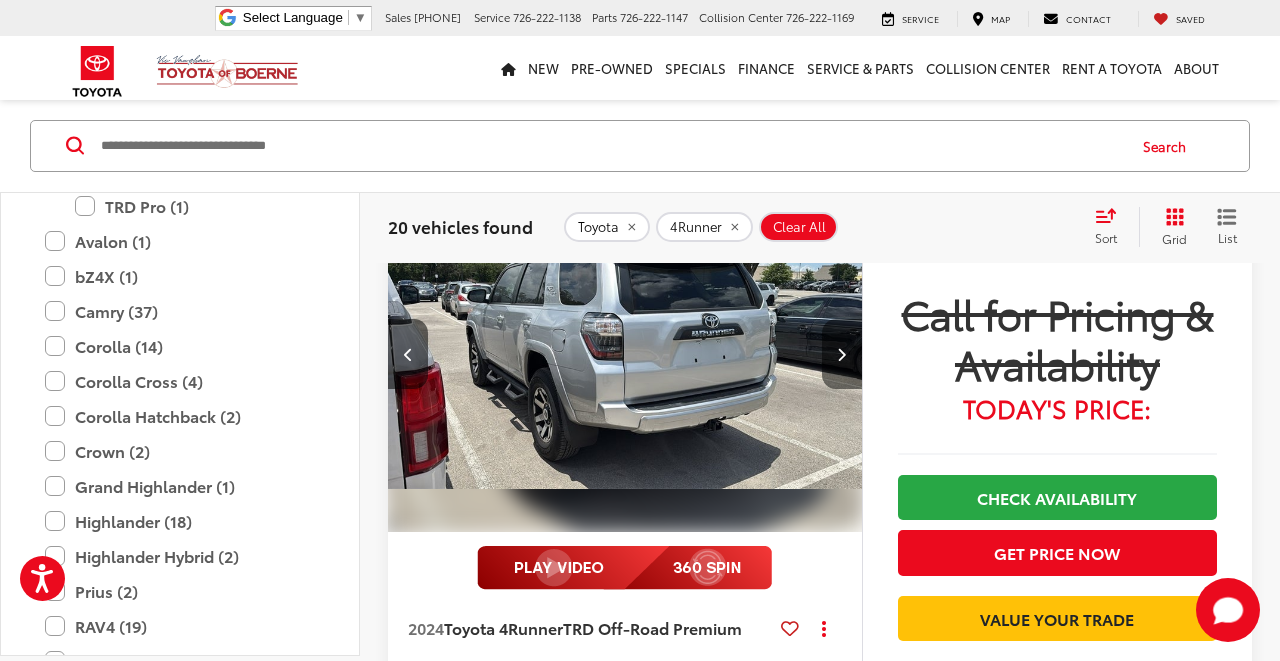 click at bounding box center [841, 354] 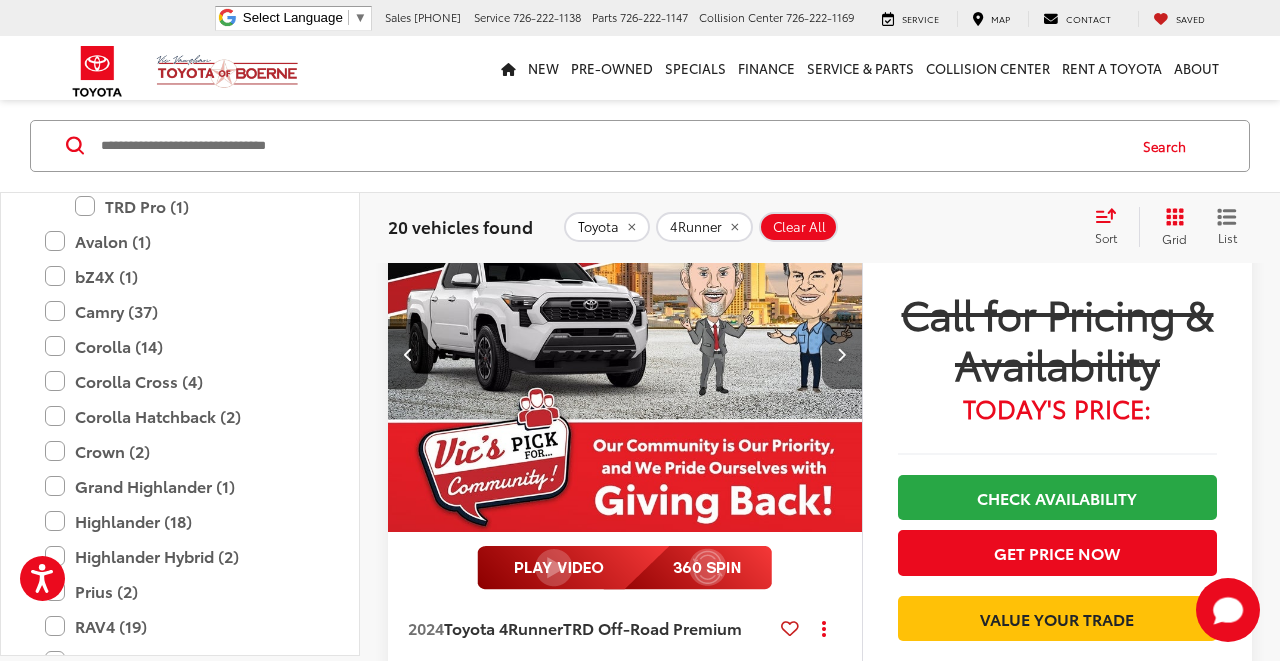 click at bounding box center [841, 354] 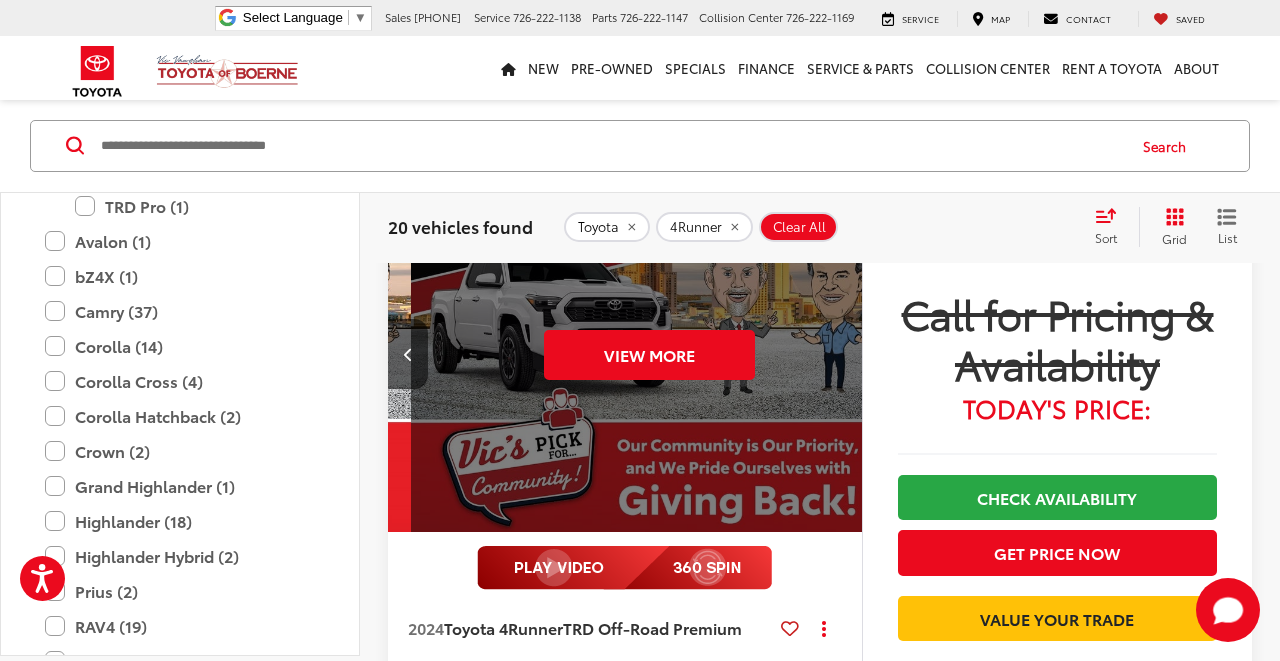 scroll, scrollTop: 0, scrollLeft: 2385, axis: horizontal 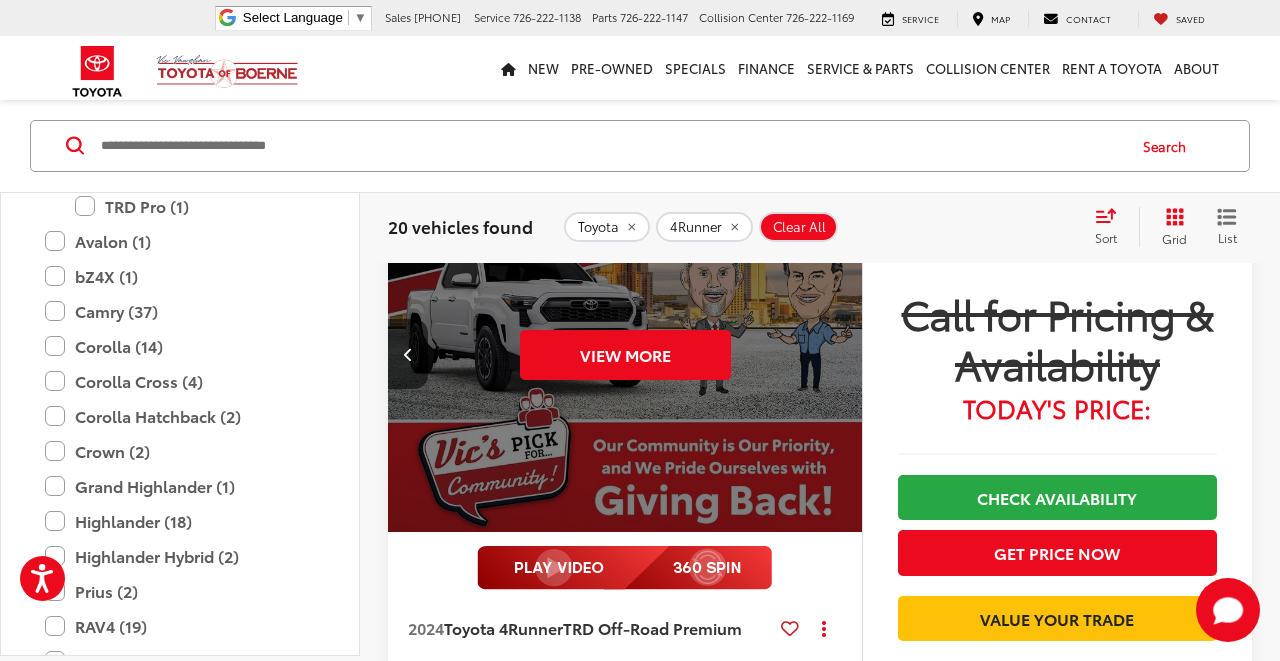 click on "View More" at bounding box center (625, 355) 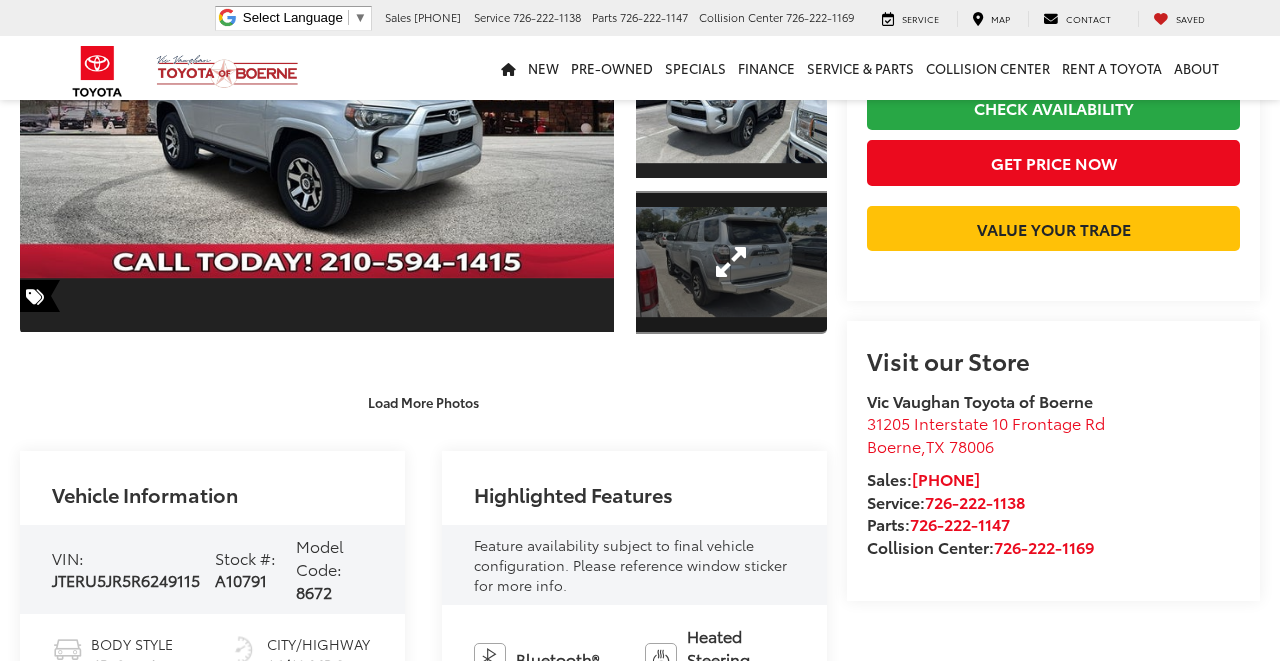 scroll, scrollTop: 161, scrollLeft: 0, axis: vertical 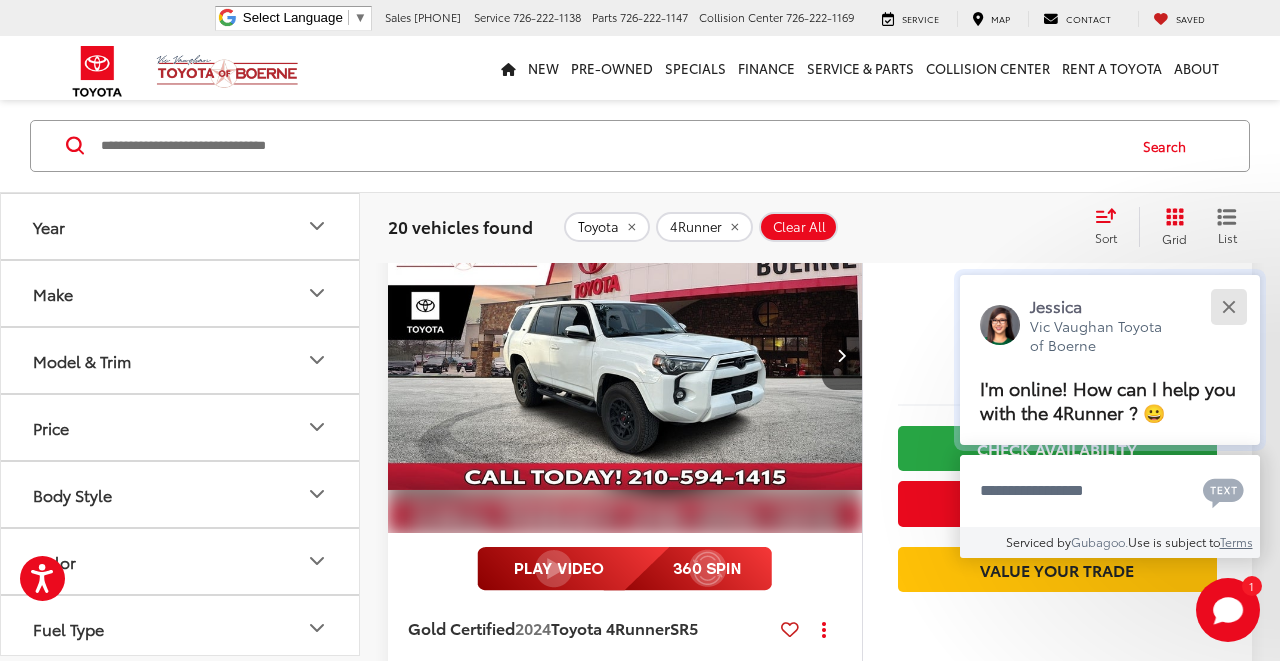 click at bounding box center (1228, 306) 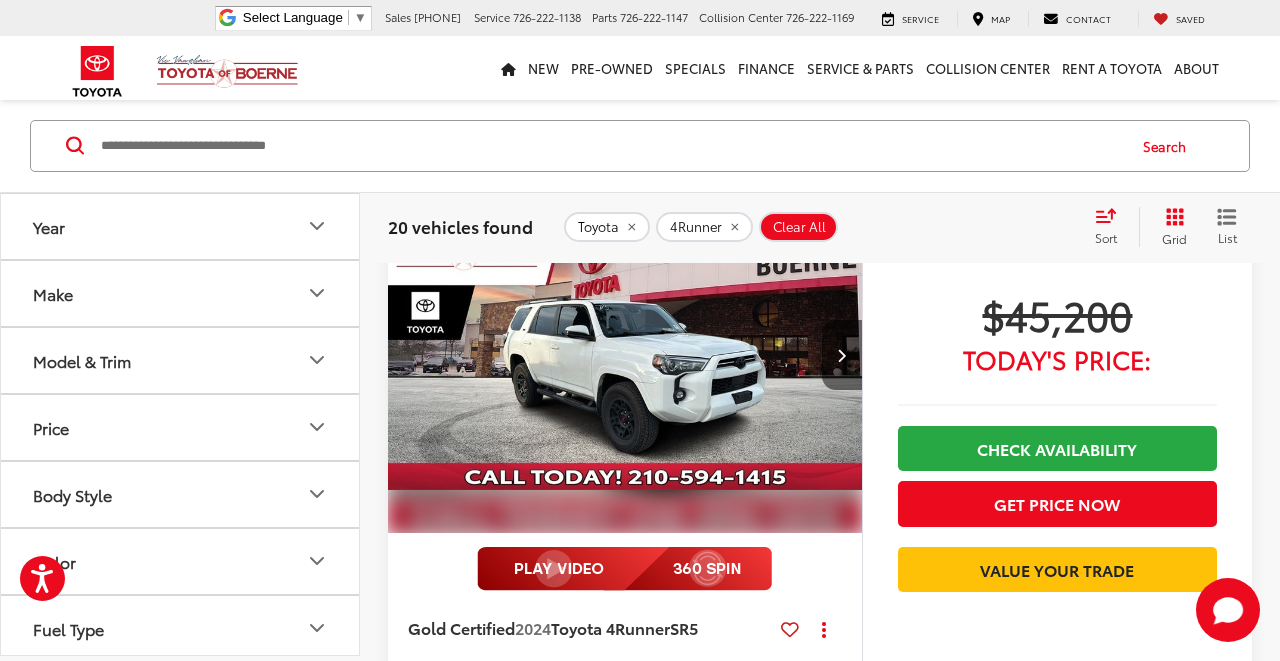 click at bounding box center [842, 355] 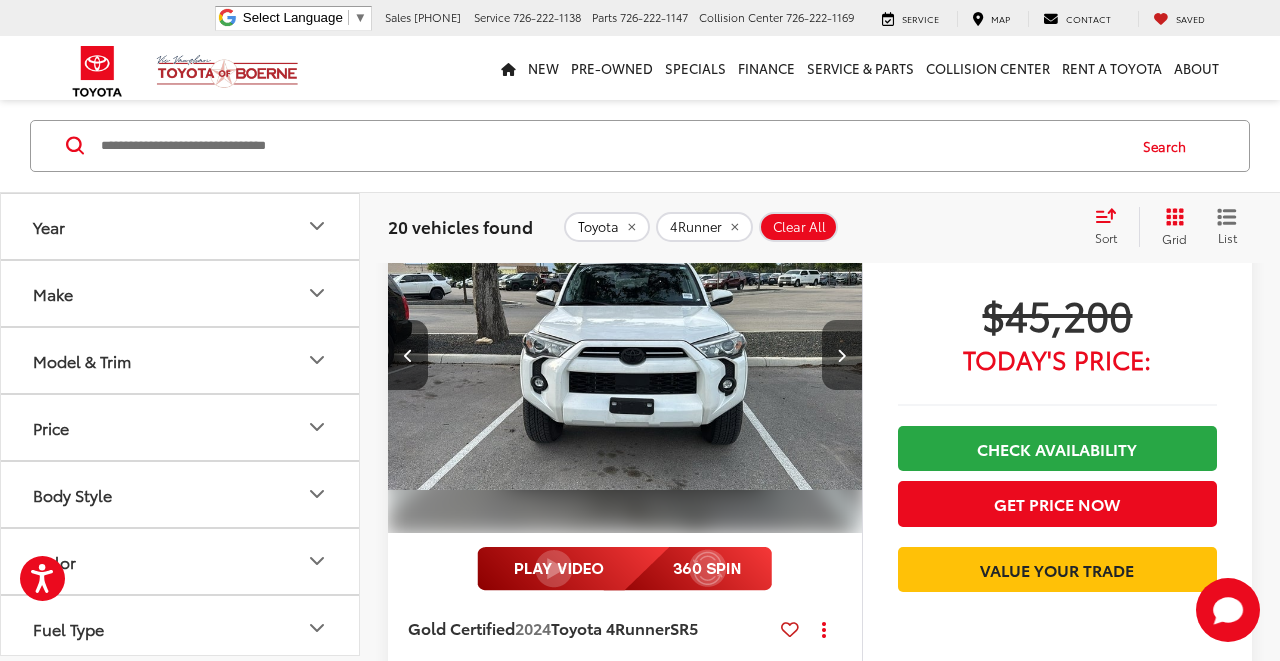 click at bounding box center [842, 355] 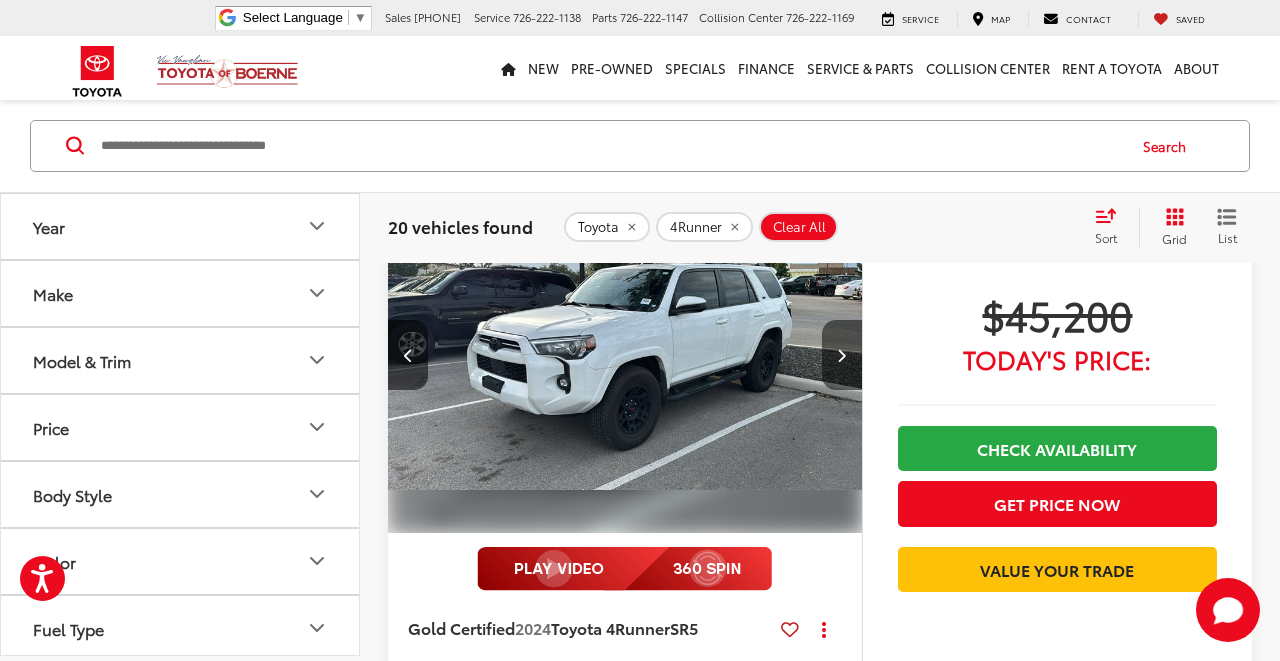 click at bounding box center [842, 355] 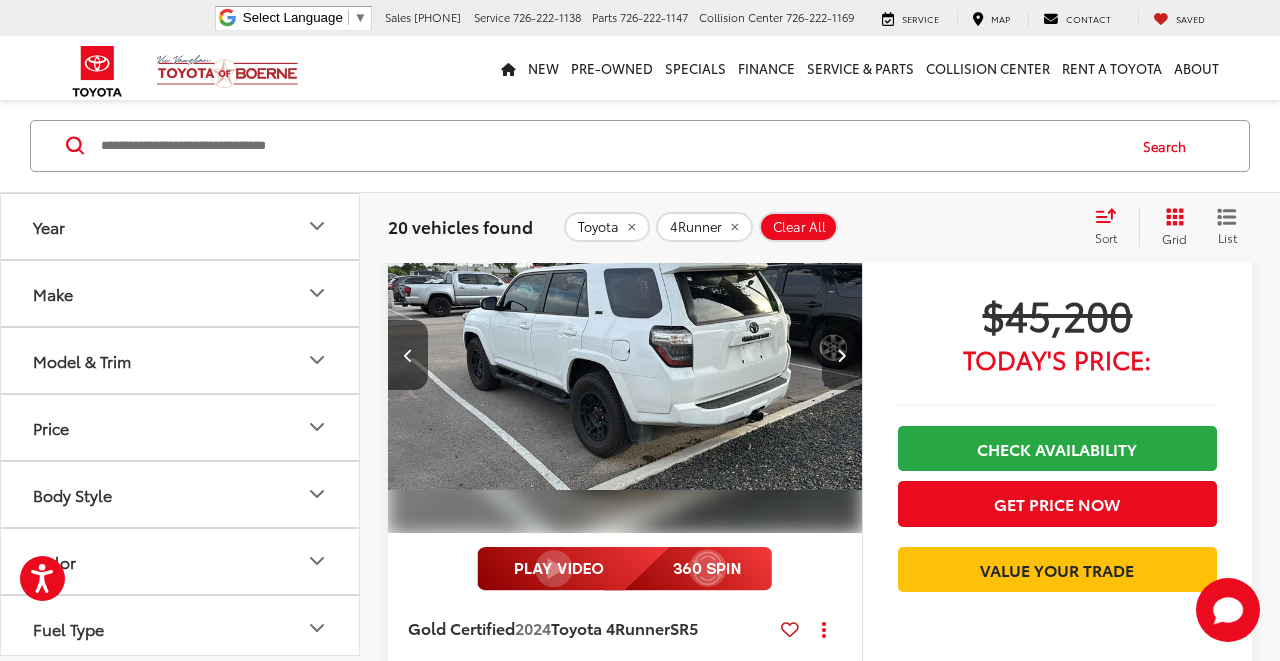 click at bounding box center [842, 355] 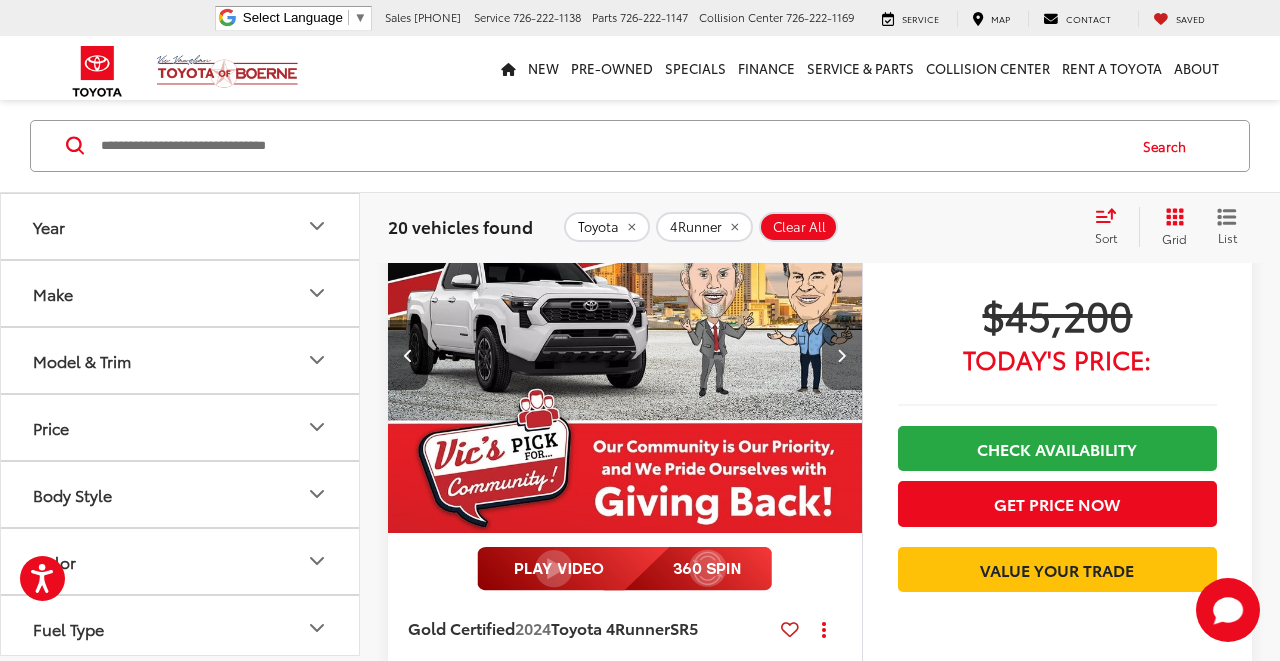 click at bounding box center [842, 355] 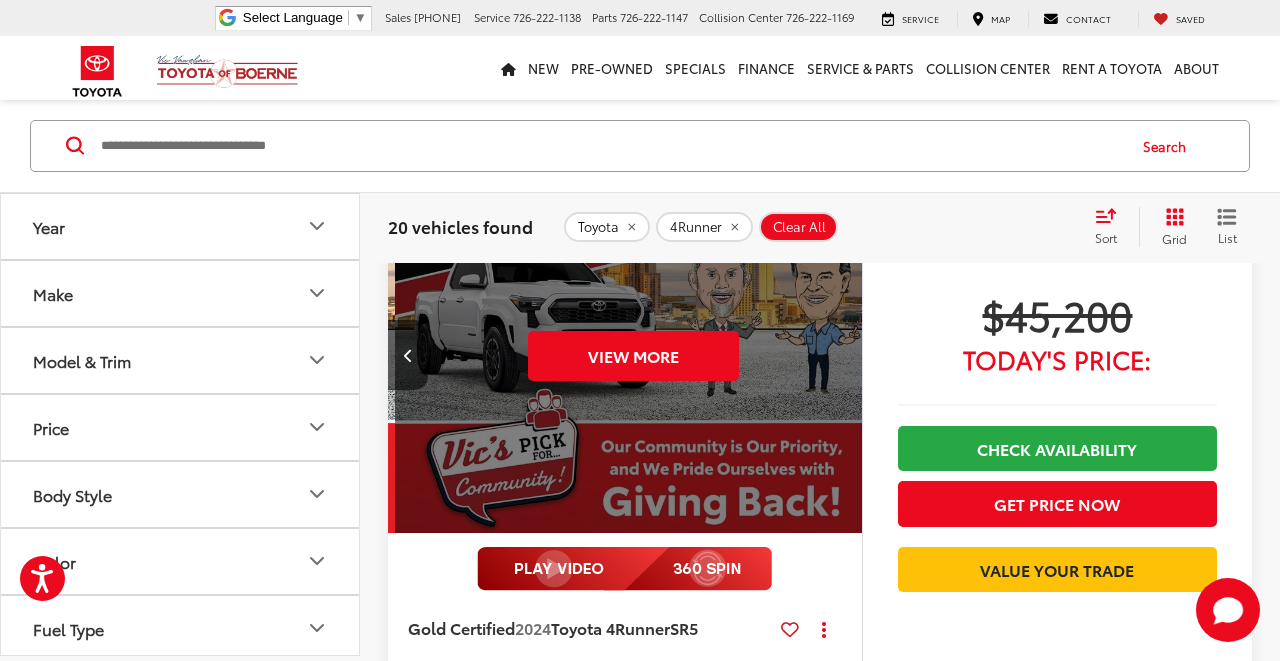scroll, scrollTop: 0, scrollLeft: 2385, axis: horizontal 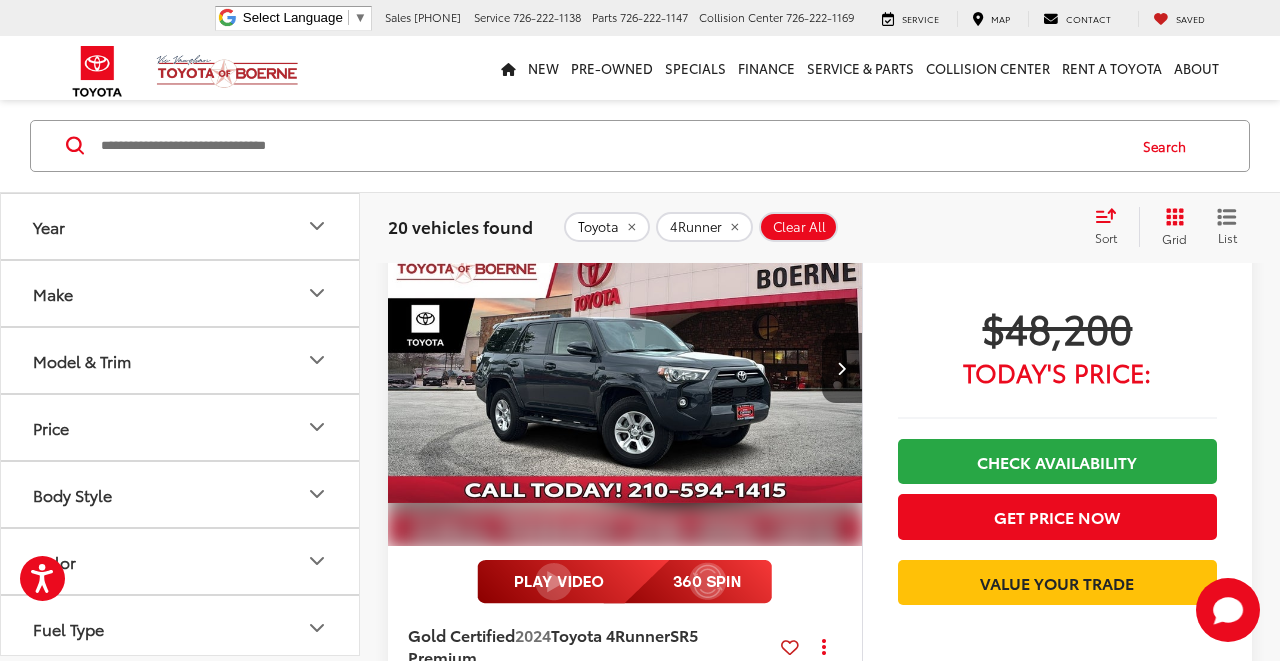 click at bounding box center (842, 368) 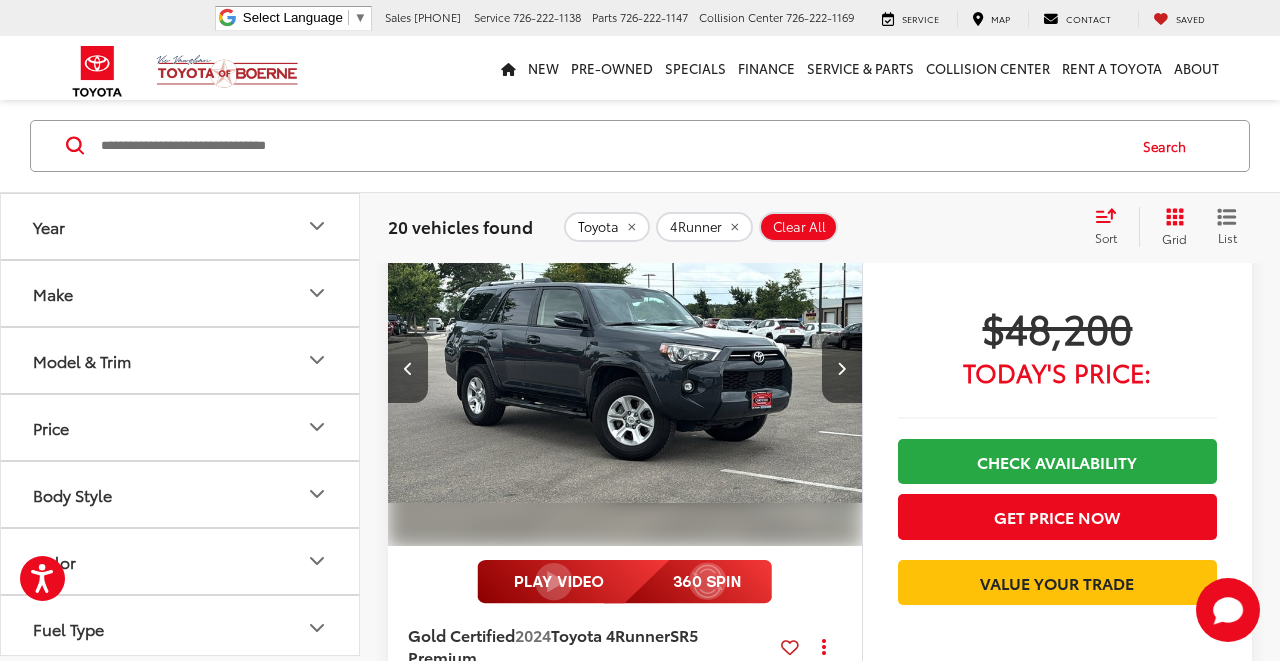 click at bounding box center [842, 368] 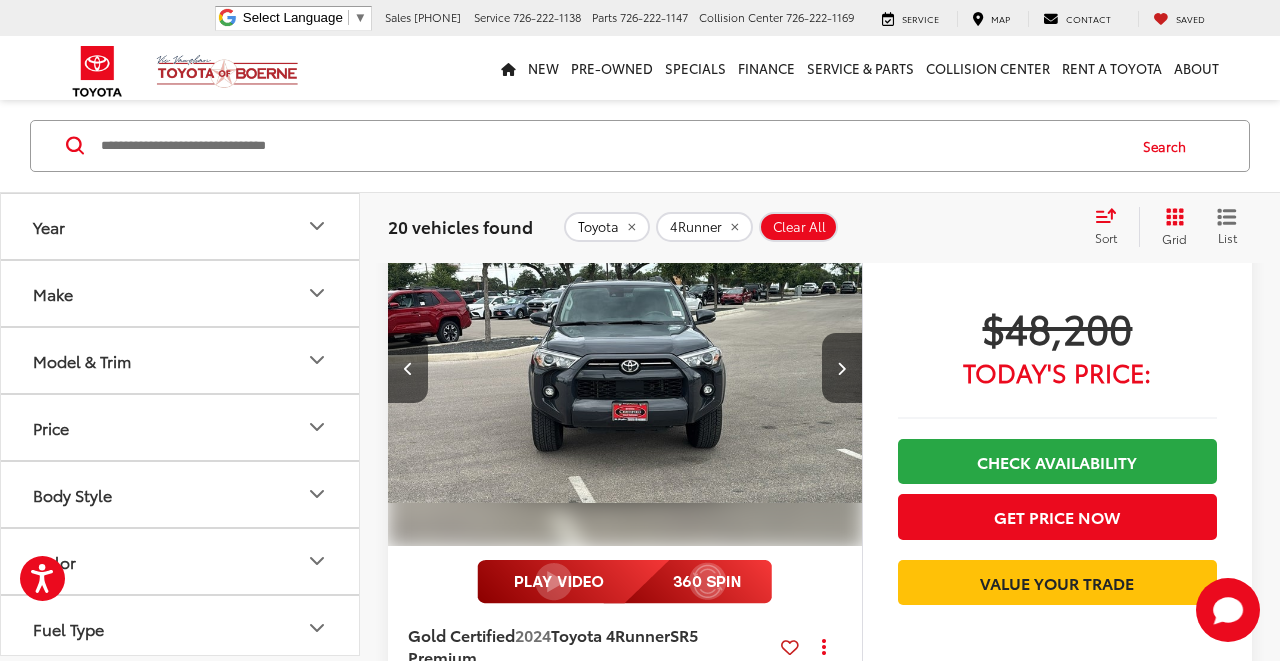 click at bounding box center [842, 368] 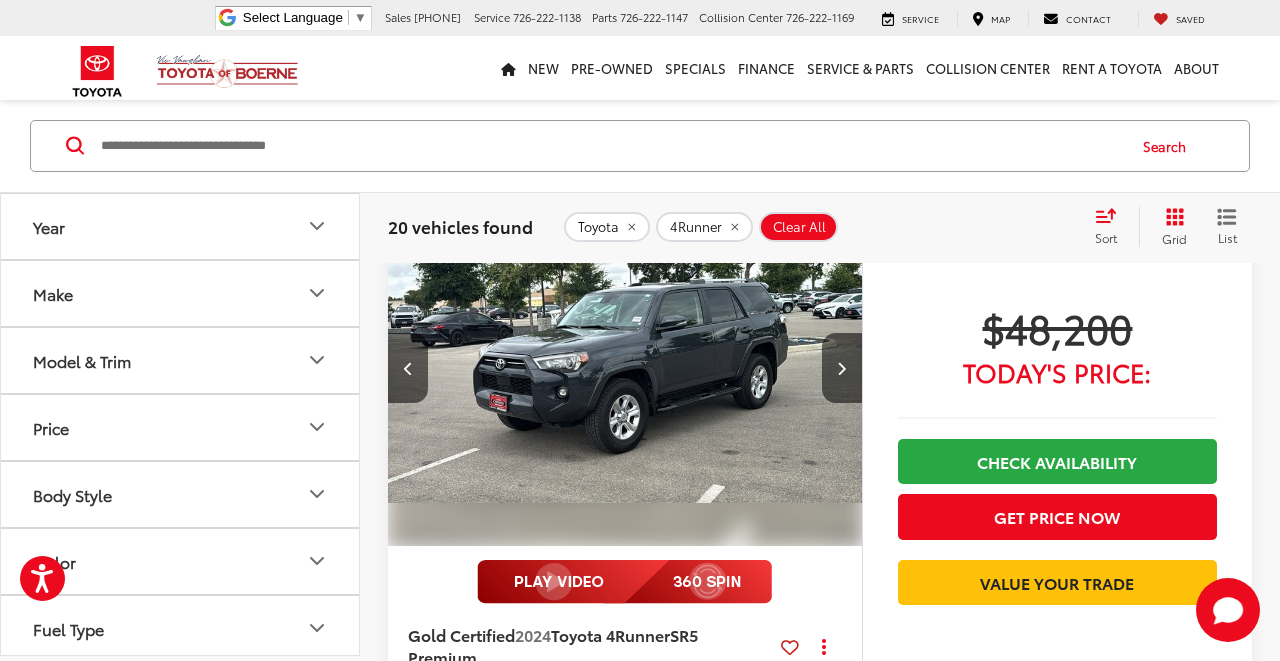 click at bounding box center (842, 368) 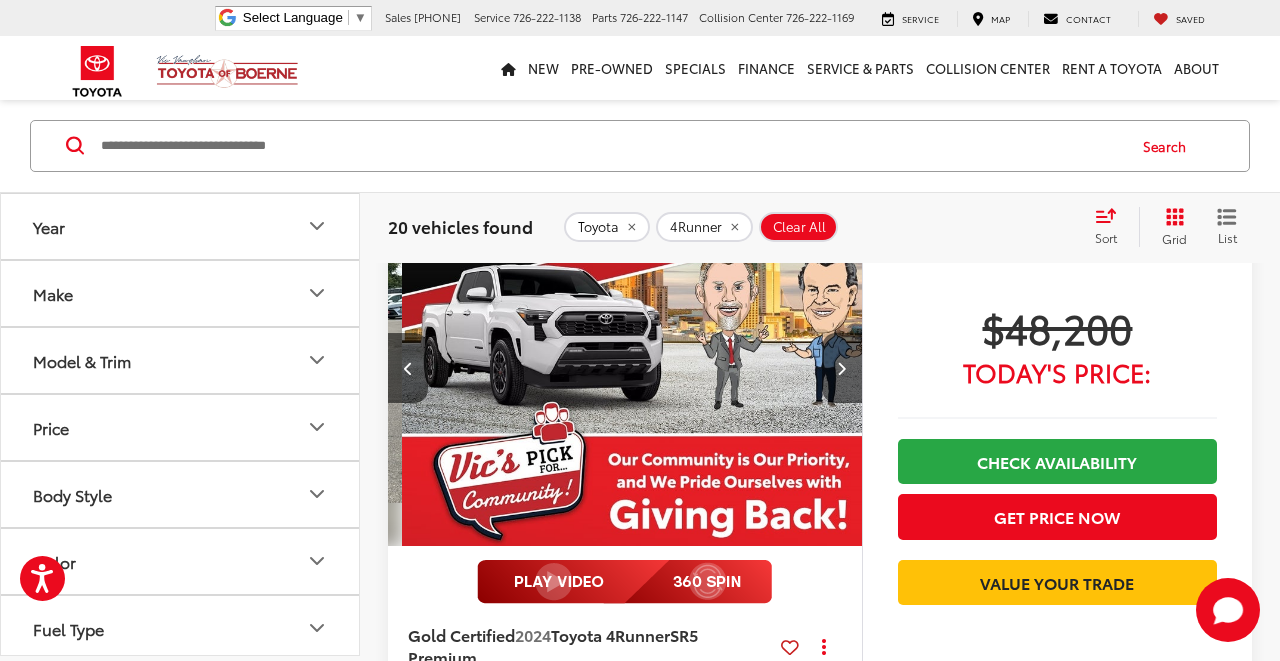 scroll, scrollTop: 0, scrollLeft: 1908, axis: horizontal 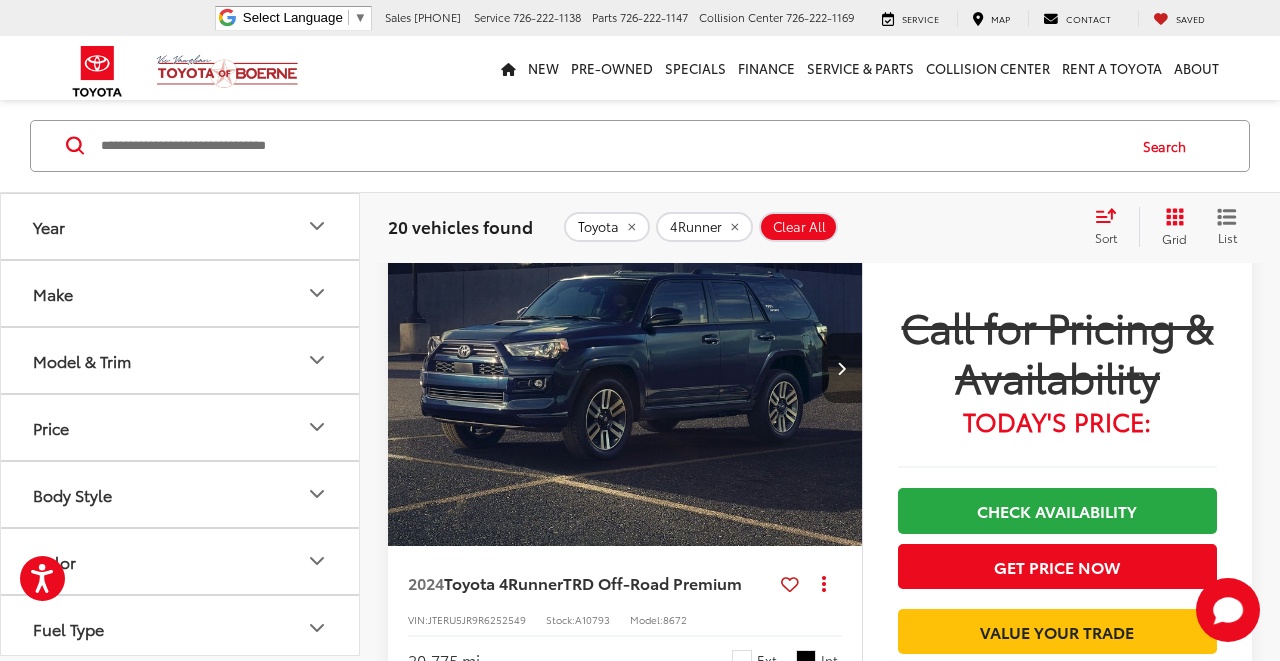 click at bounding box center (842, 368) 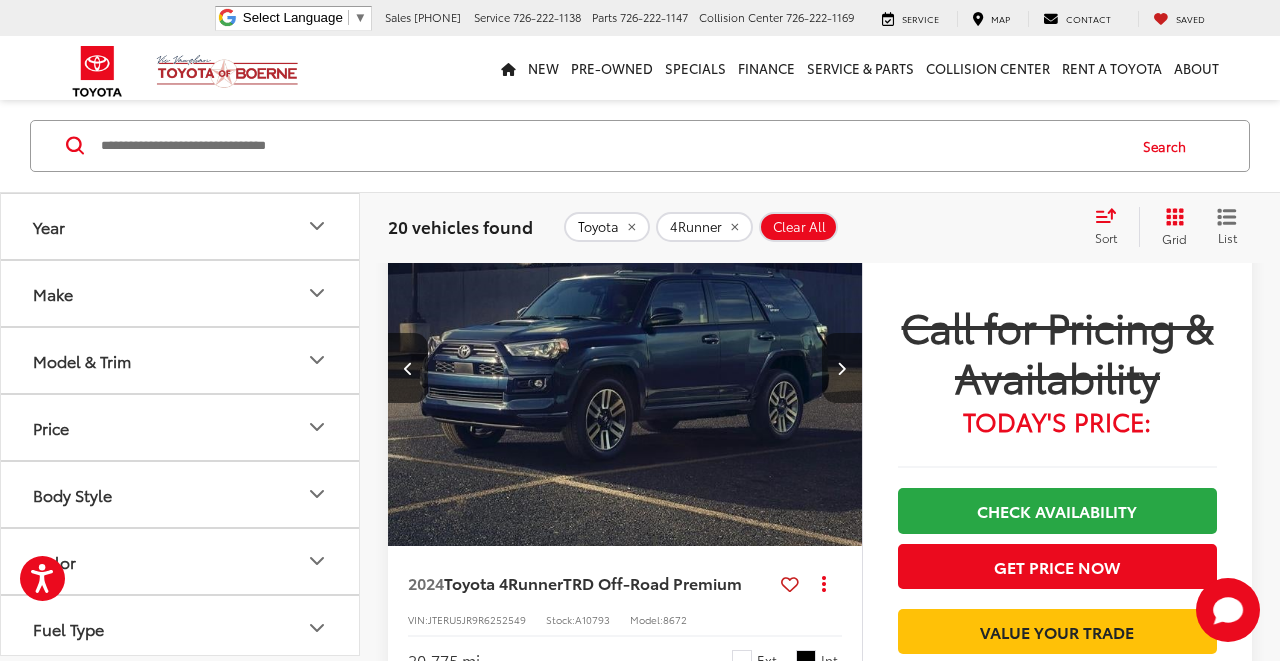 click at bounding box center [842, 368] 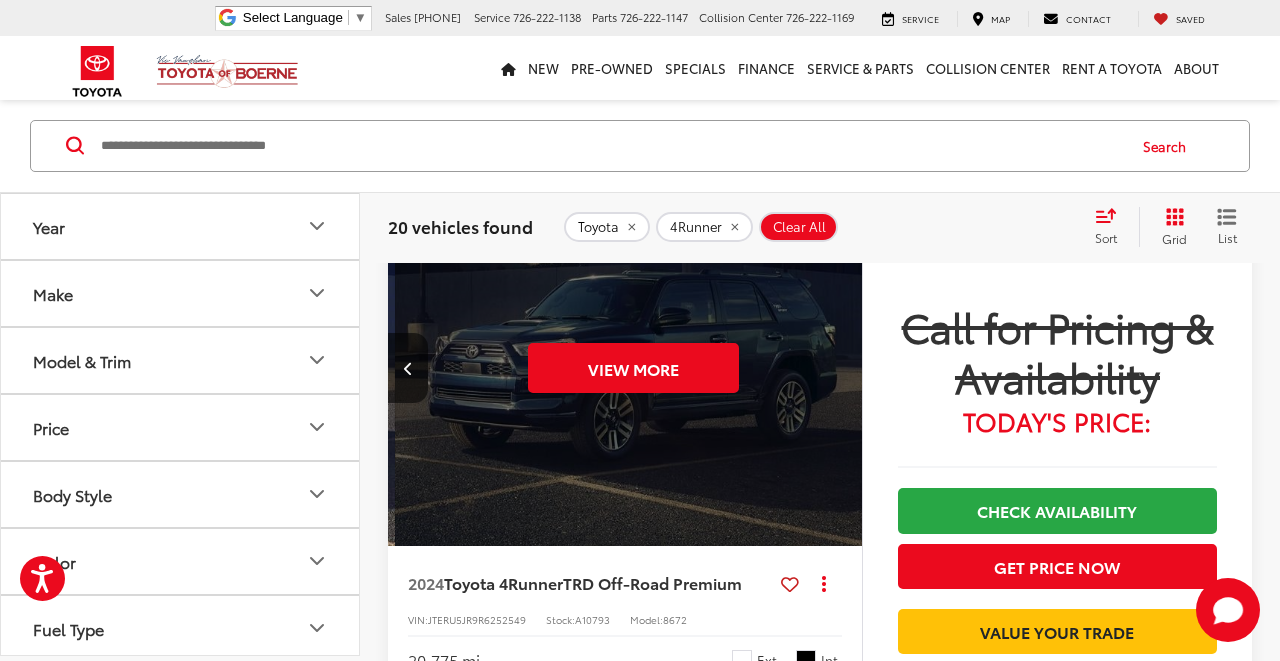 scroll, scrollTop: 0, scrollLeft: 954, axis: horizontal 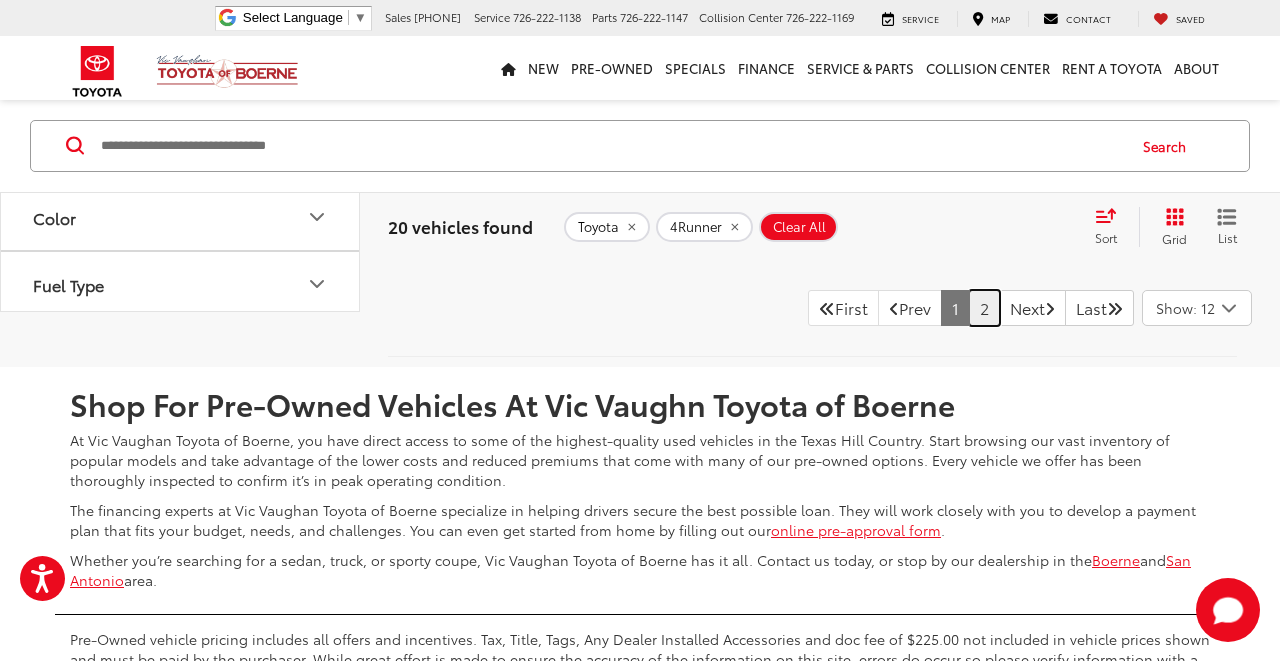 click on "2" at bounding box center [984, 308] 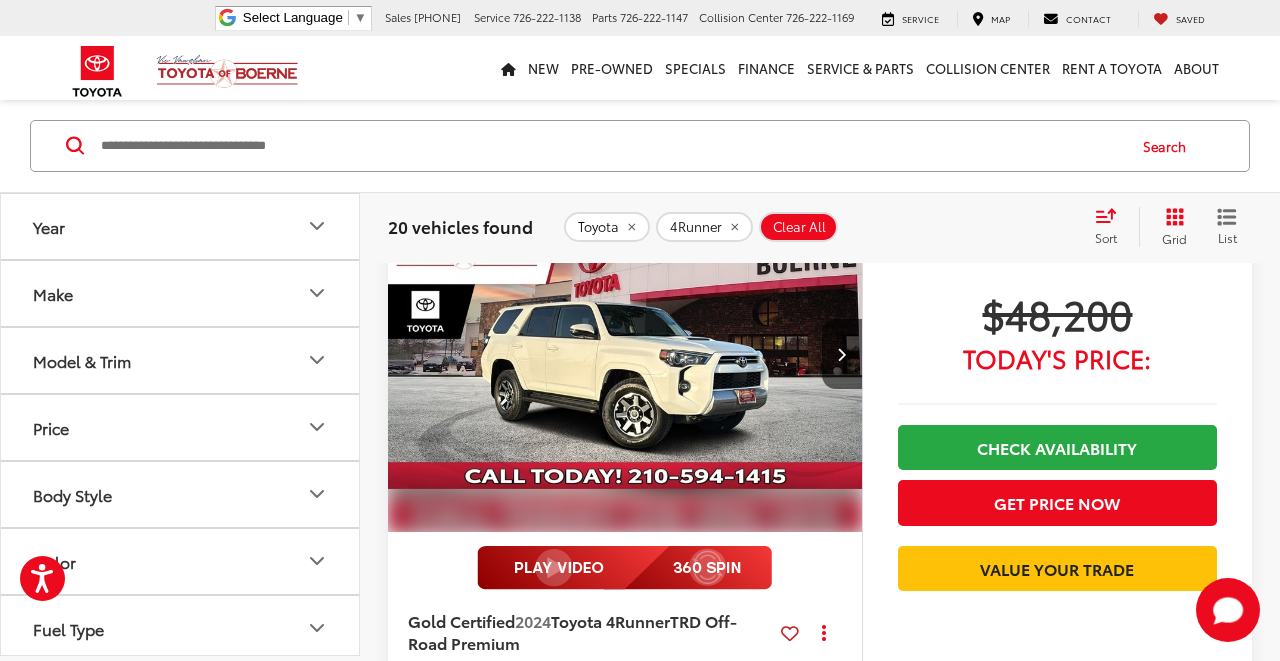 scroll, scrollTop: 916, scrollLeft: 0, axis: vertical 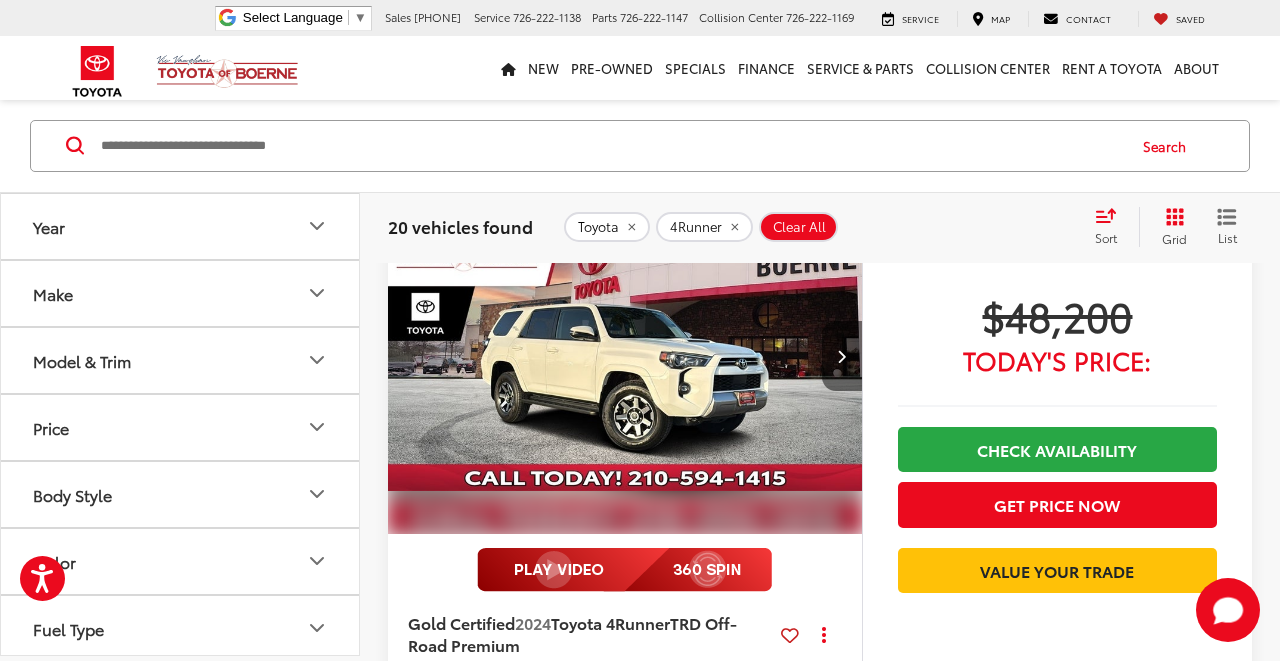 click at bounding box center (841, 356) 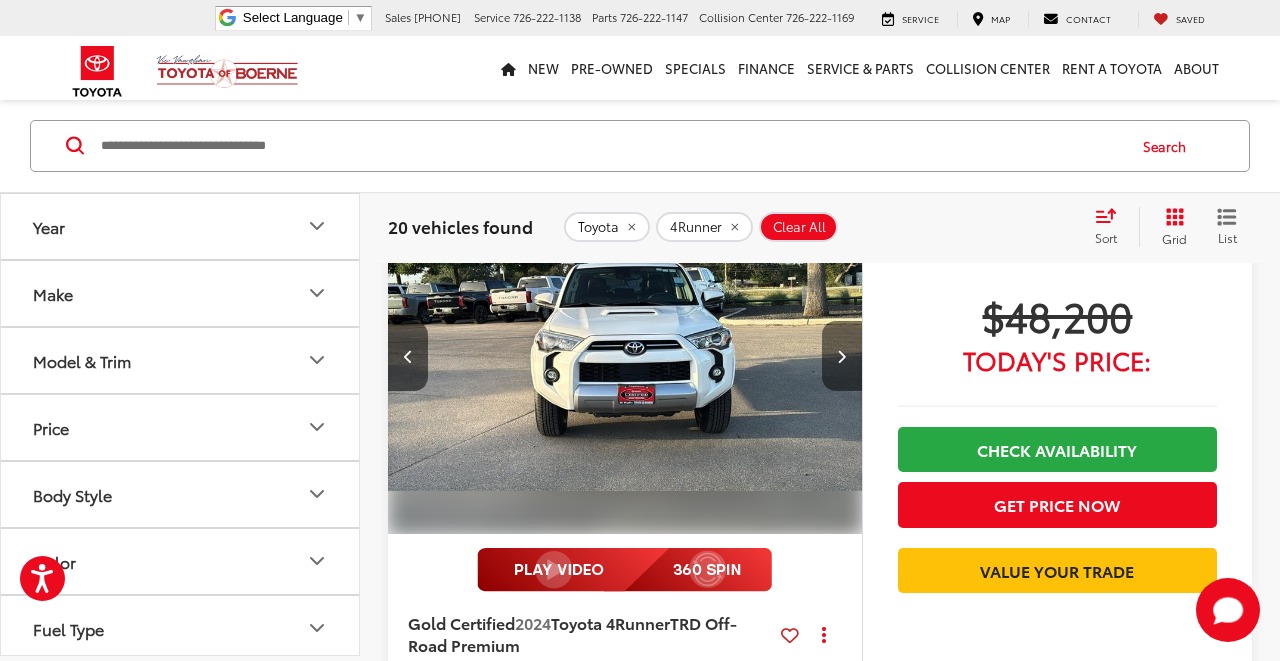 click at bounding box center [841, 356] 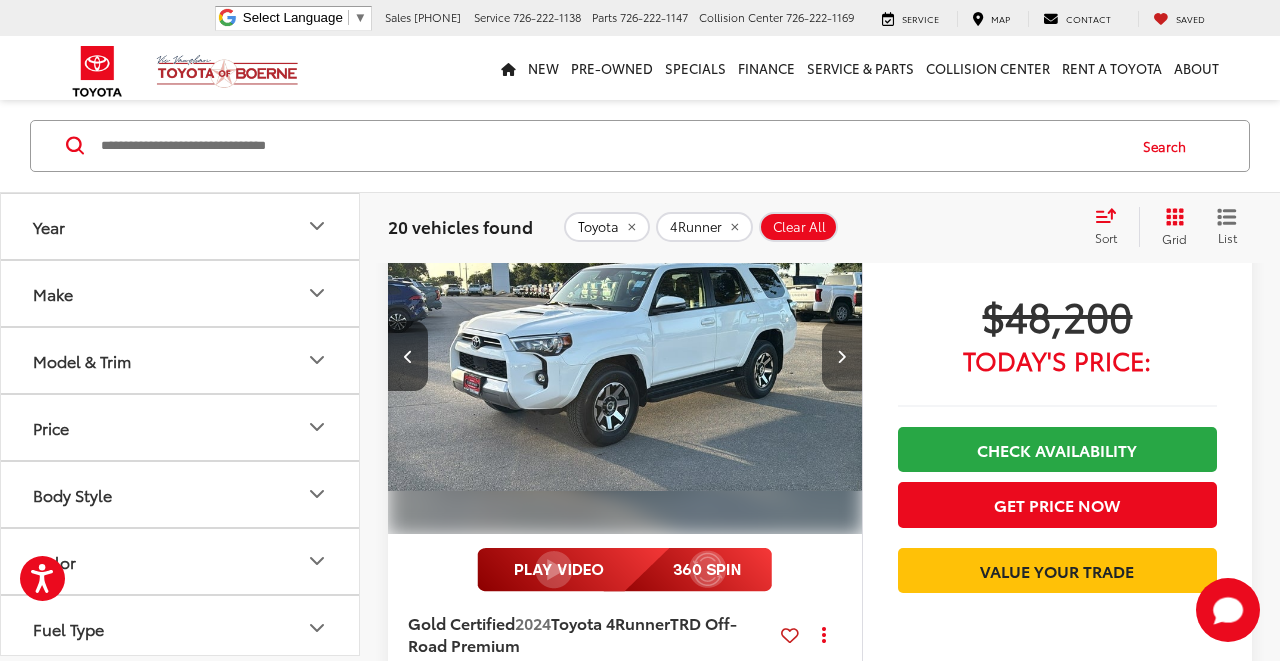 click at bounding box center [841, 356] 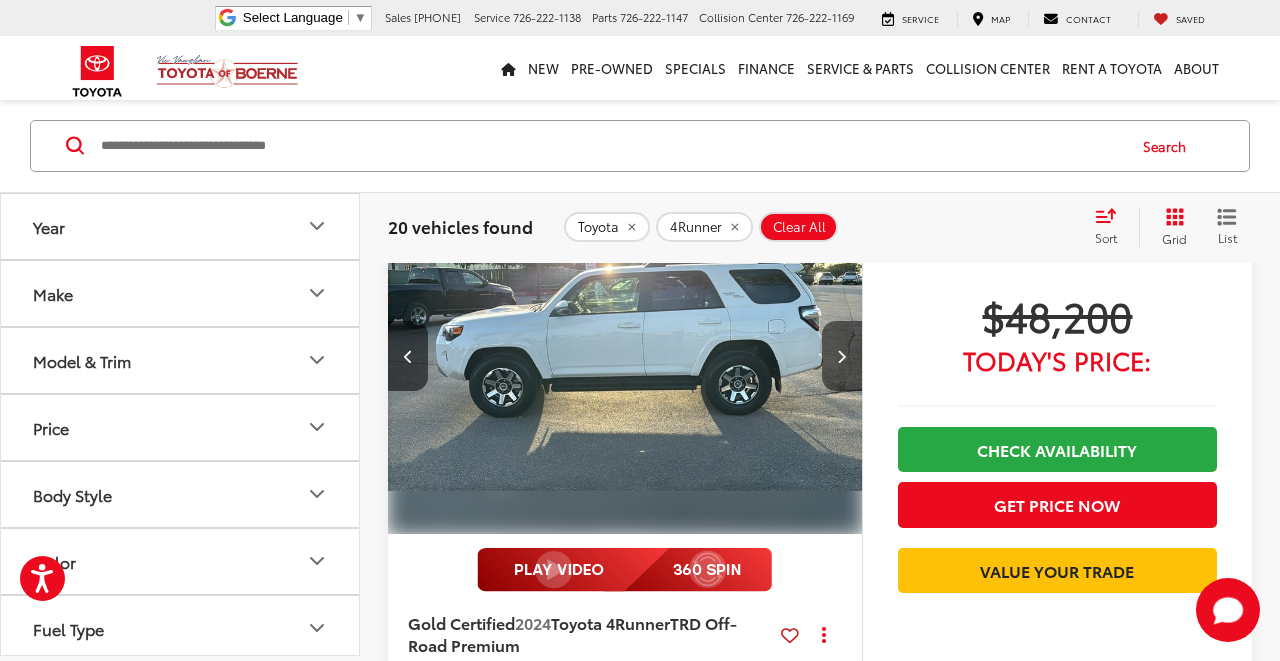 click at bounding box center (841, 356) 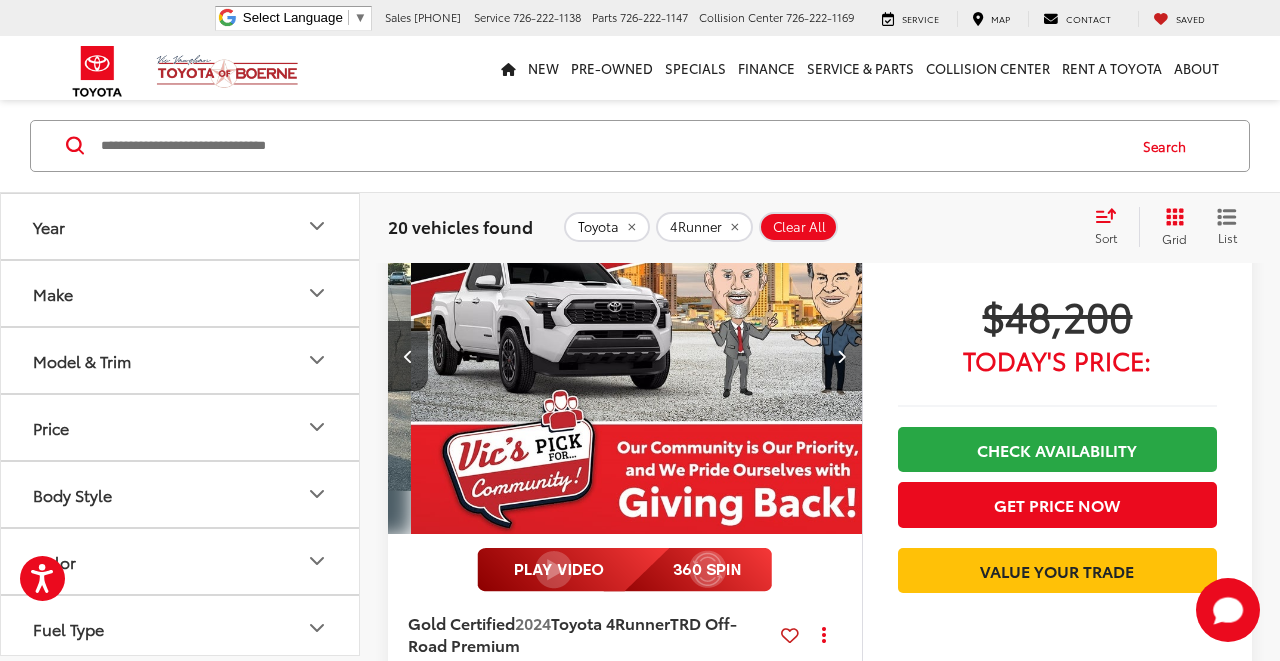 click at bounding box center [842, 356] 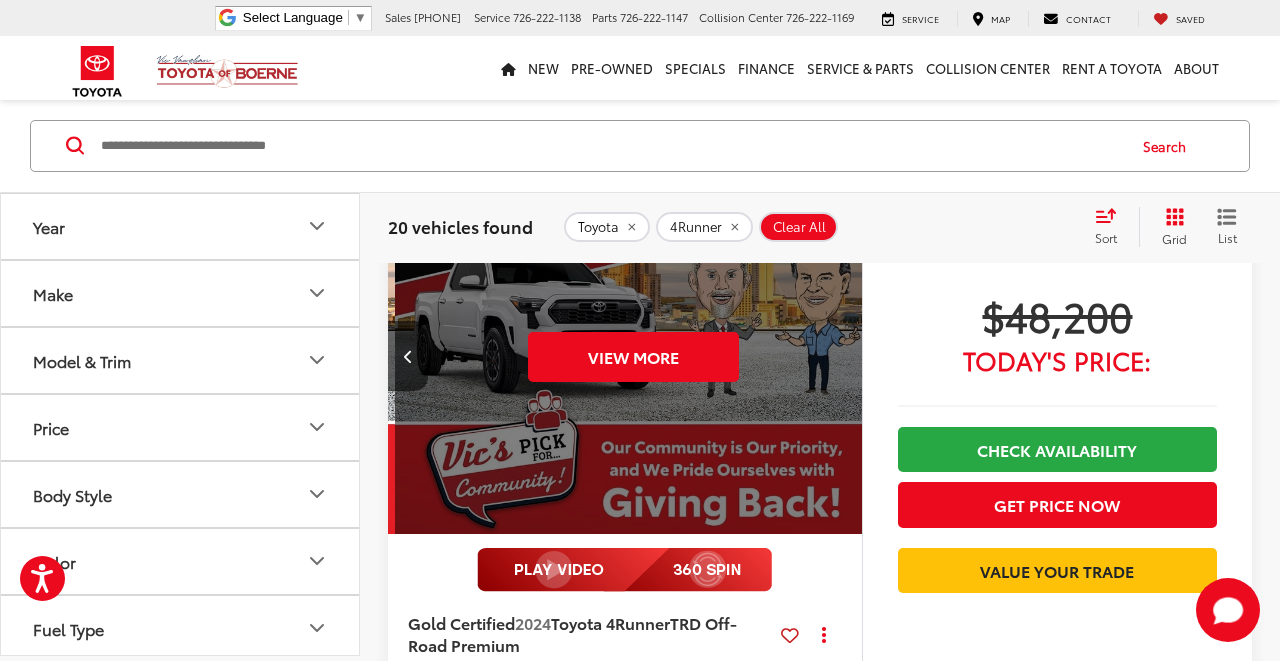 scroll, scrollTop: 0, scrollLeft: 2385, axis: horizontal 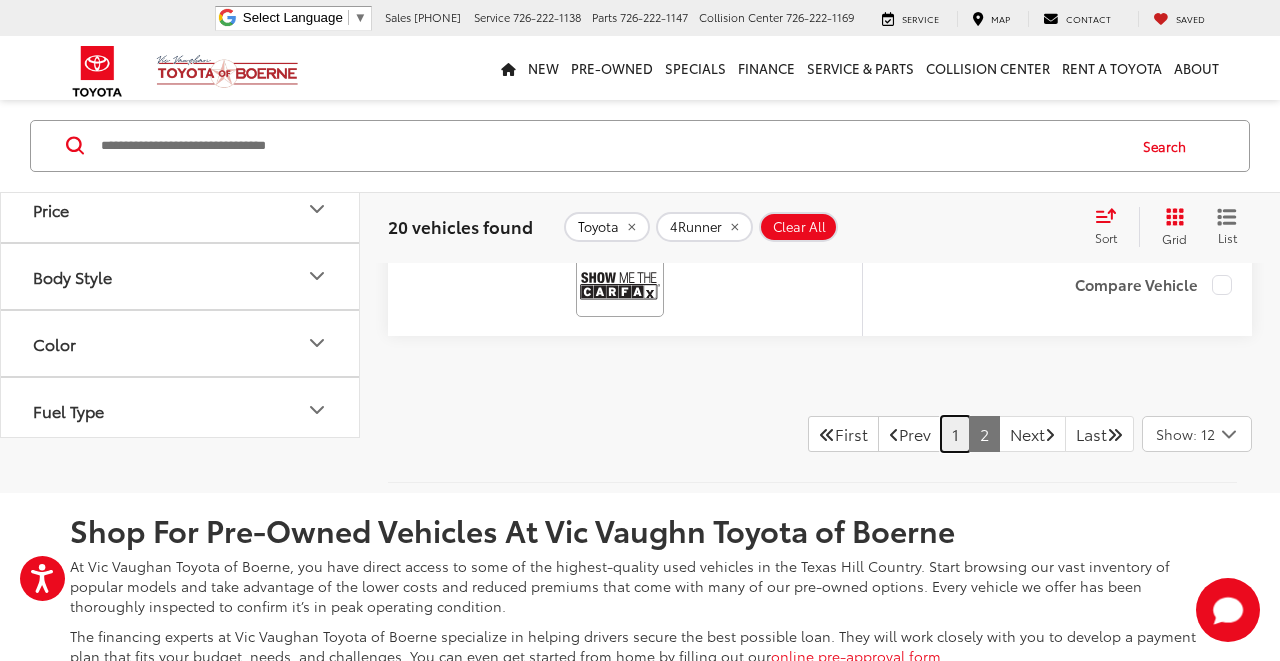 click on "1" at bounding box center [955, 434] 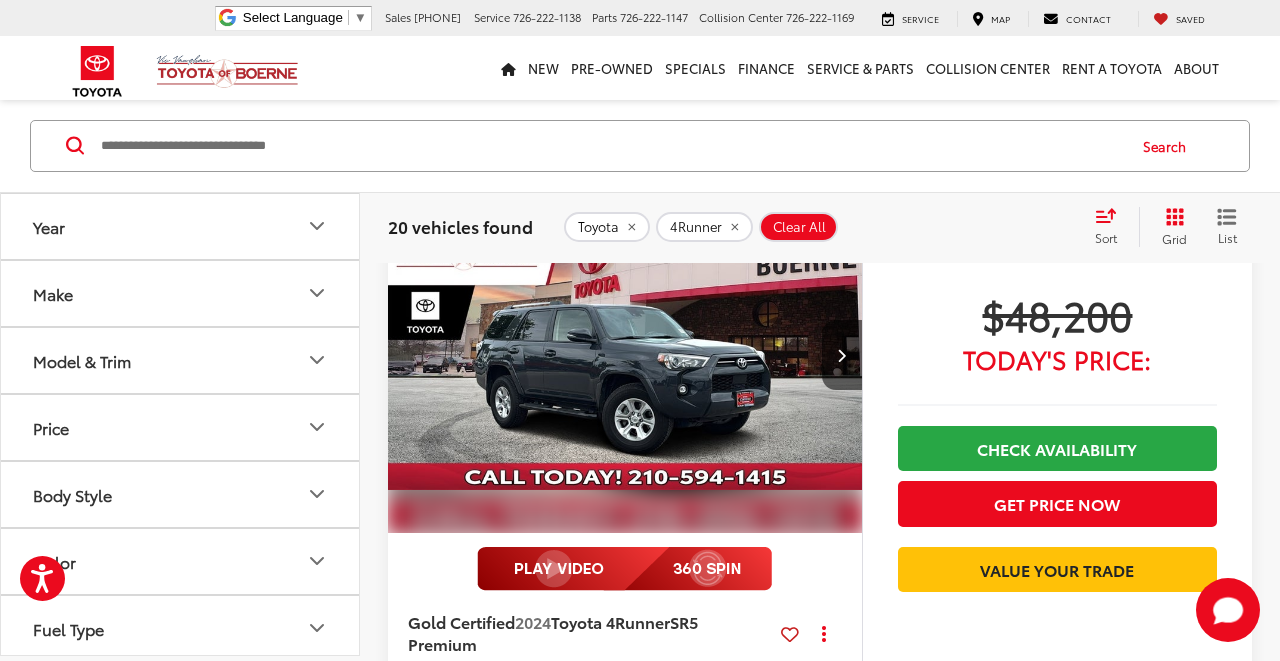 scroll, scrollTop: 1648, scrollLeft: 0, axis: vertical 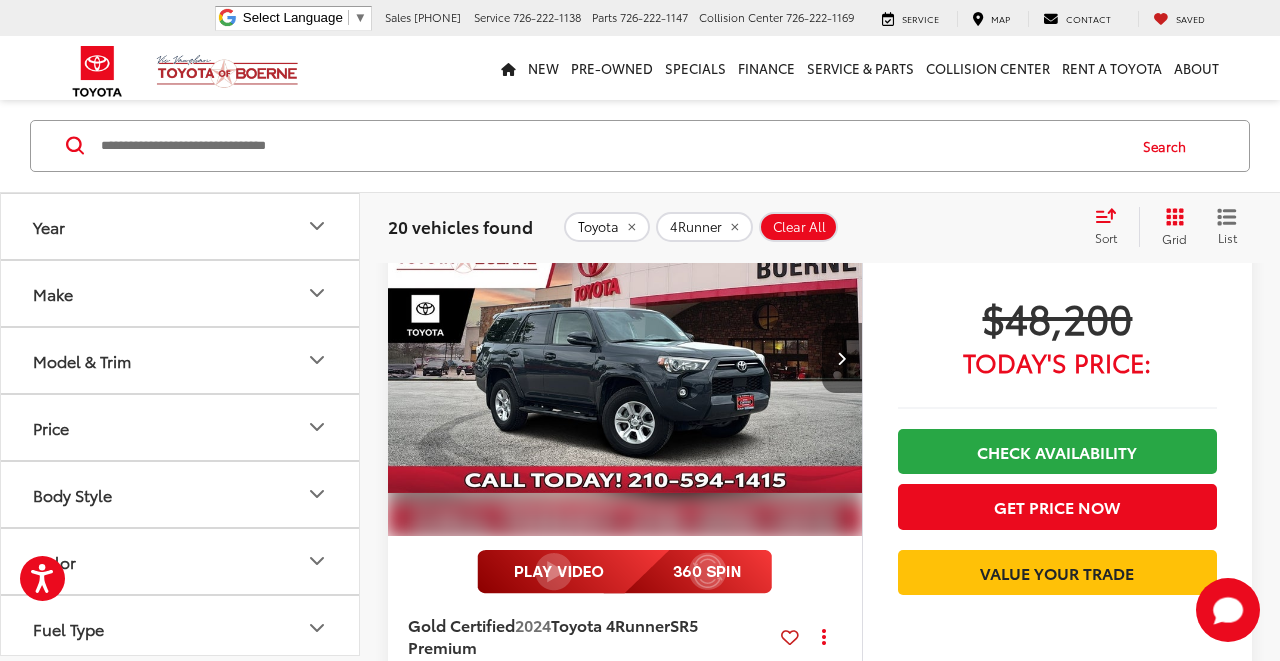 click at bounding box center [842, 358] 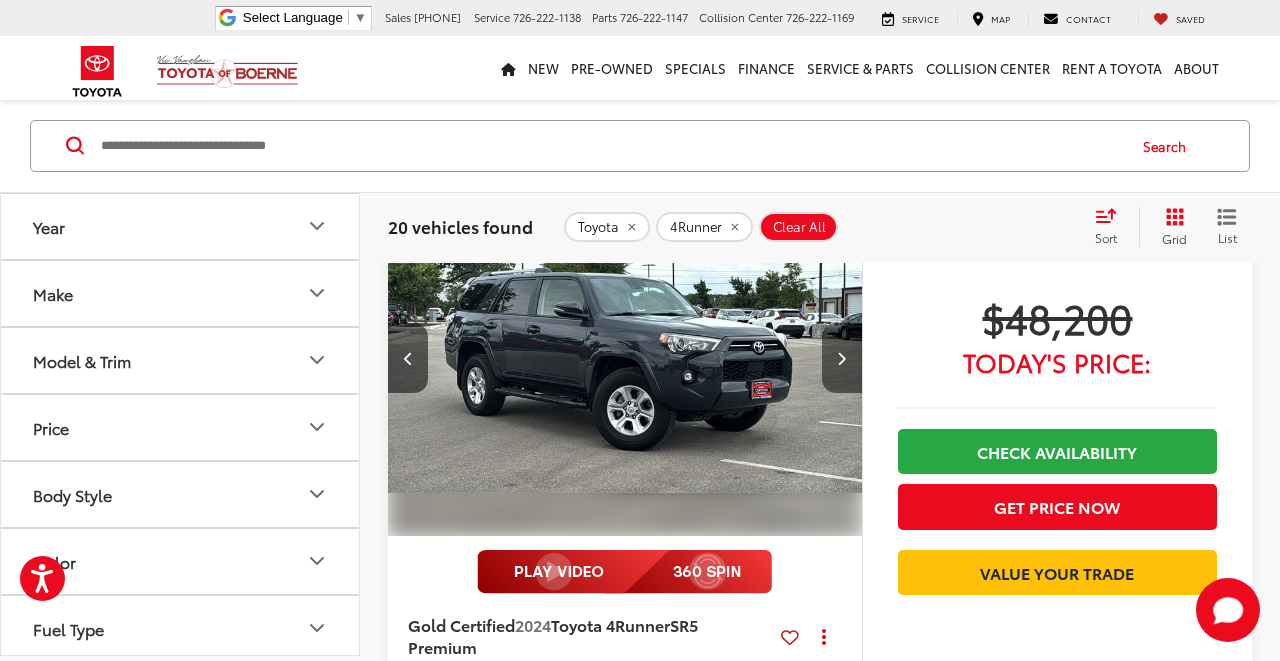 click at bounding box center (842, 358) 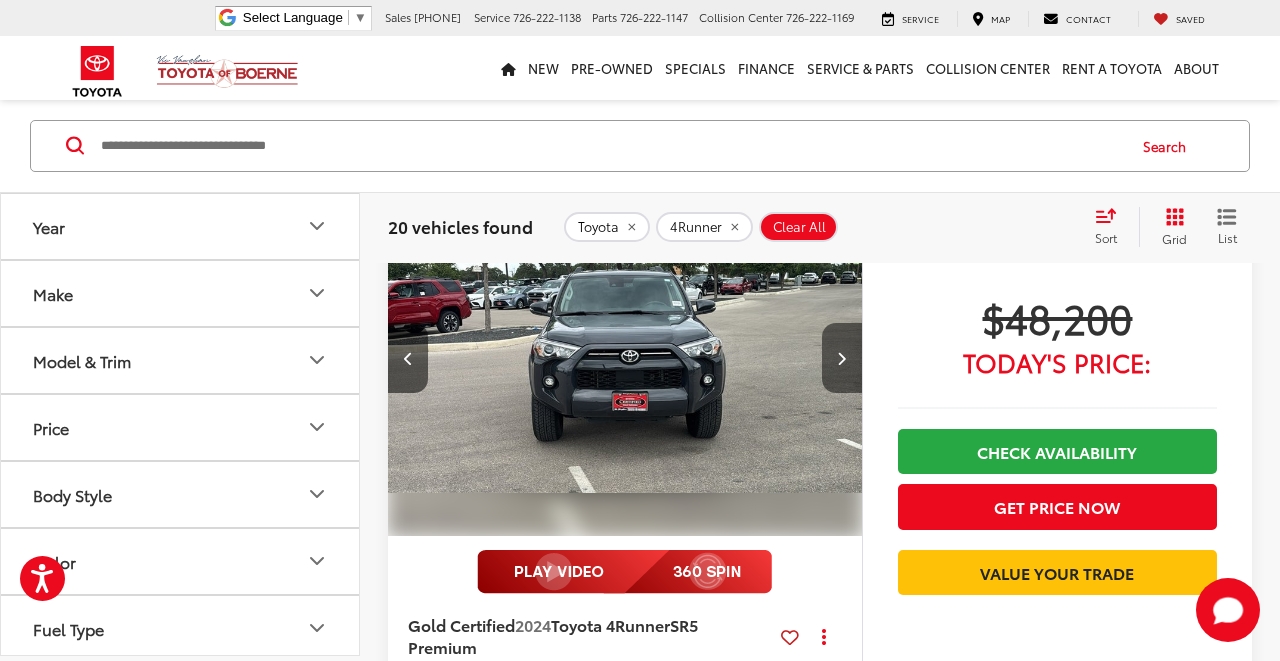 click at bounding box center (842, 358) 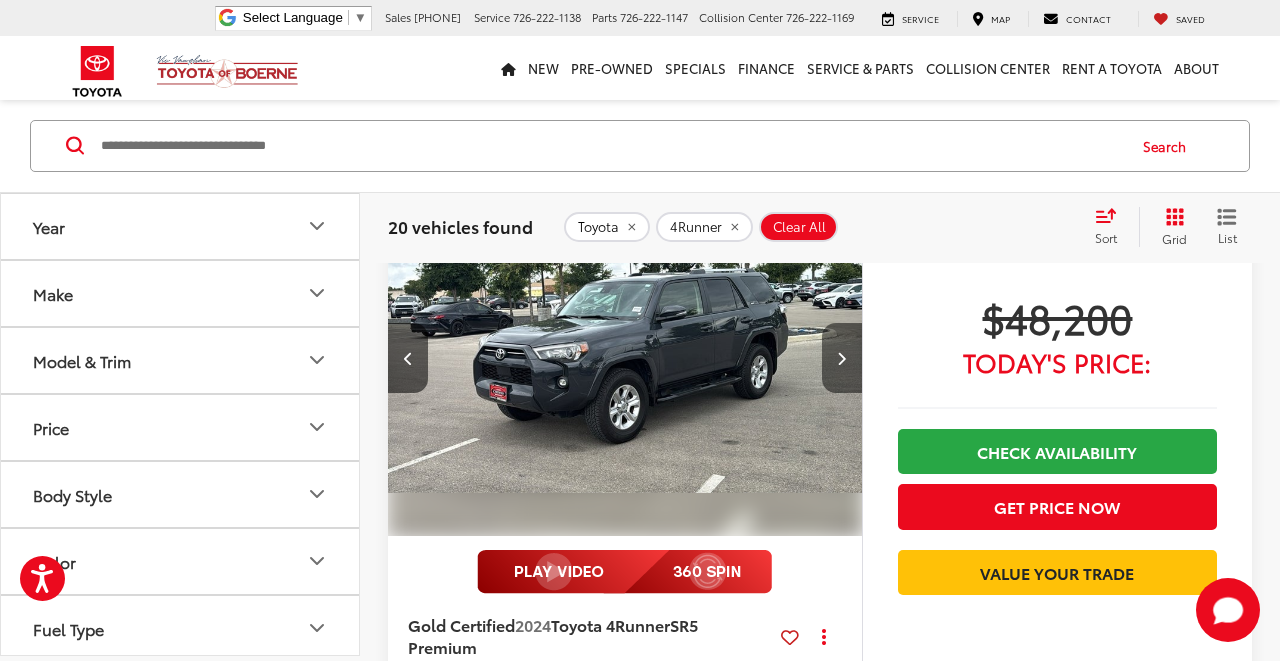 click at bounding box center (842, 358) 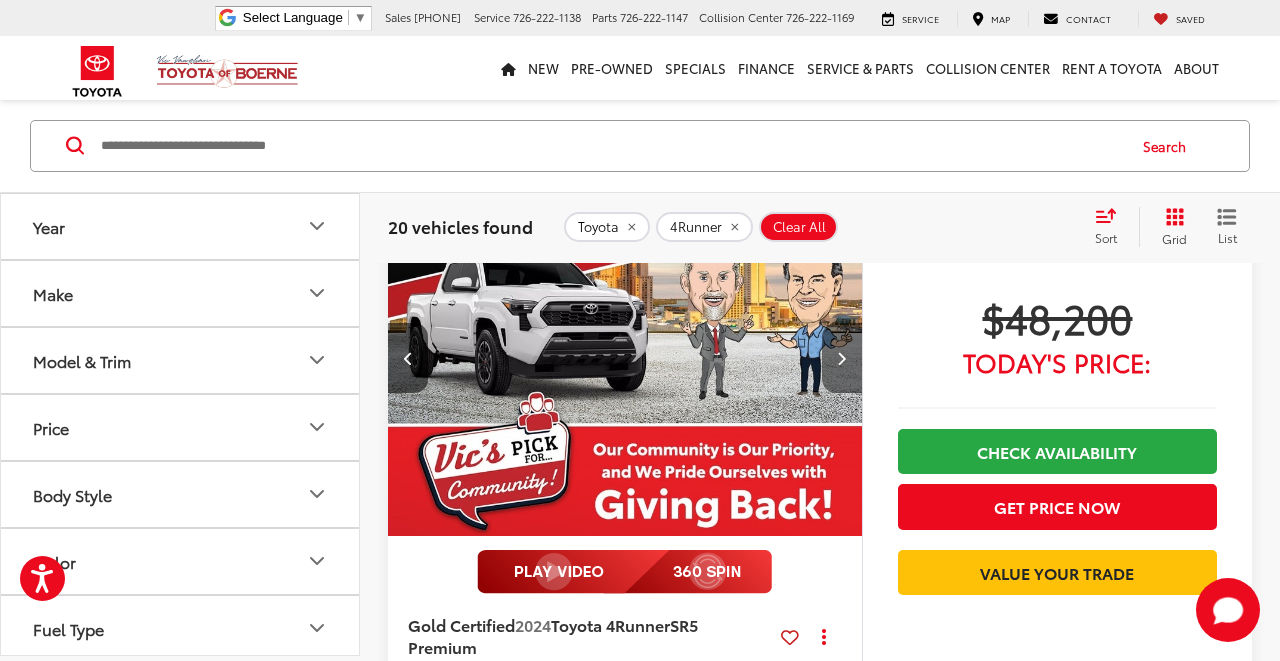 click at bounding box center [842, 358] 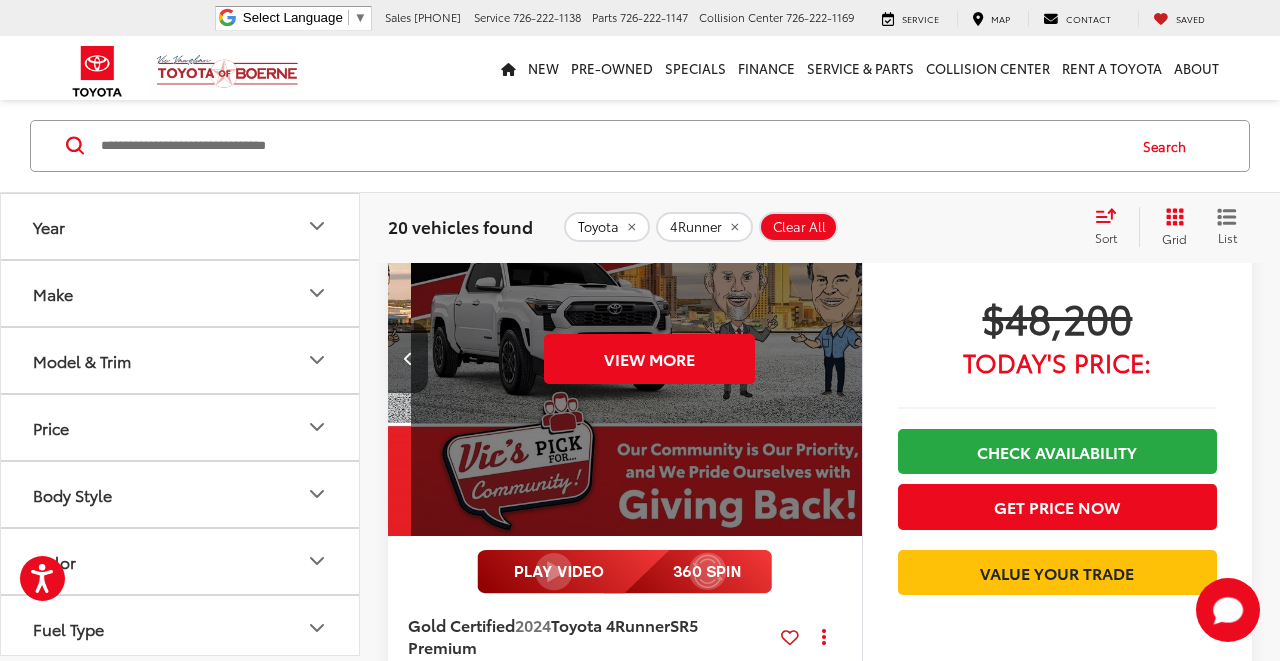 scroll, scrollTop: 0, scrollLeft: 2385, axis: horizontal 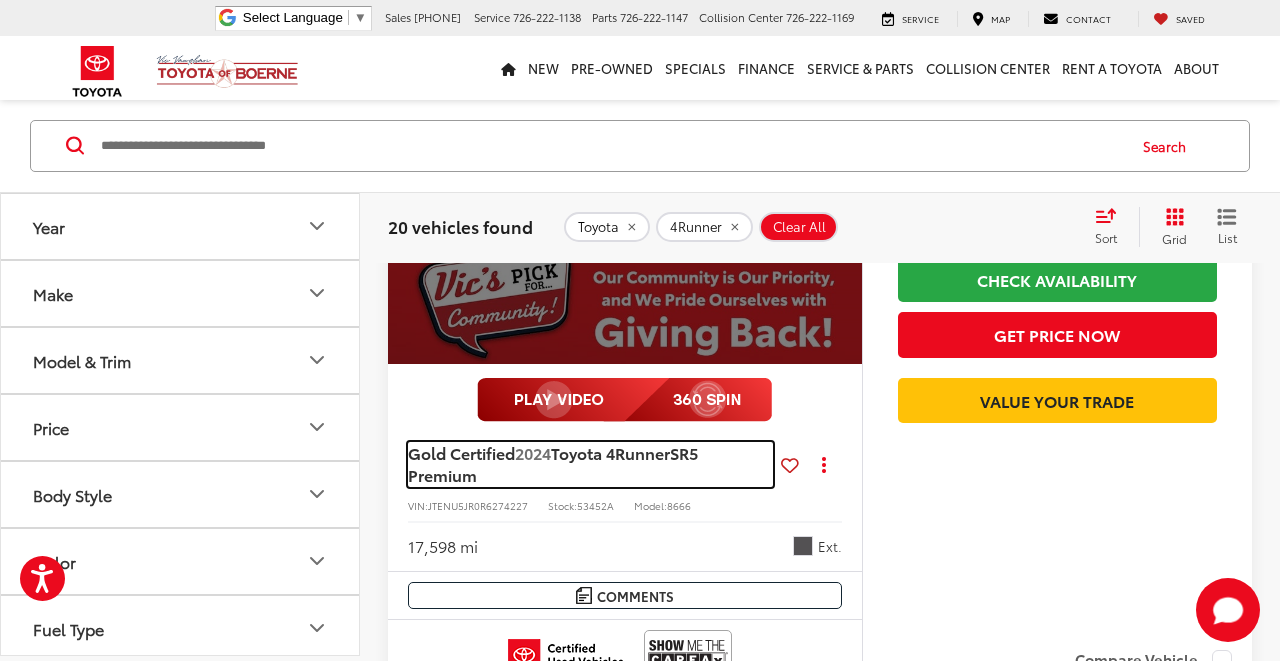 click on "Toyota 4Runner" at bounding box center [610, 452] 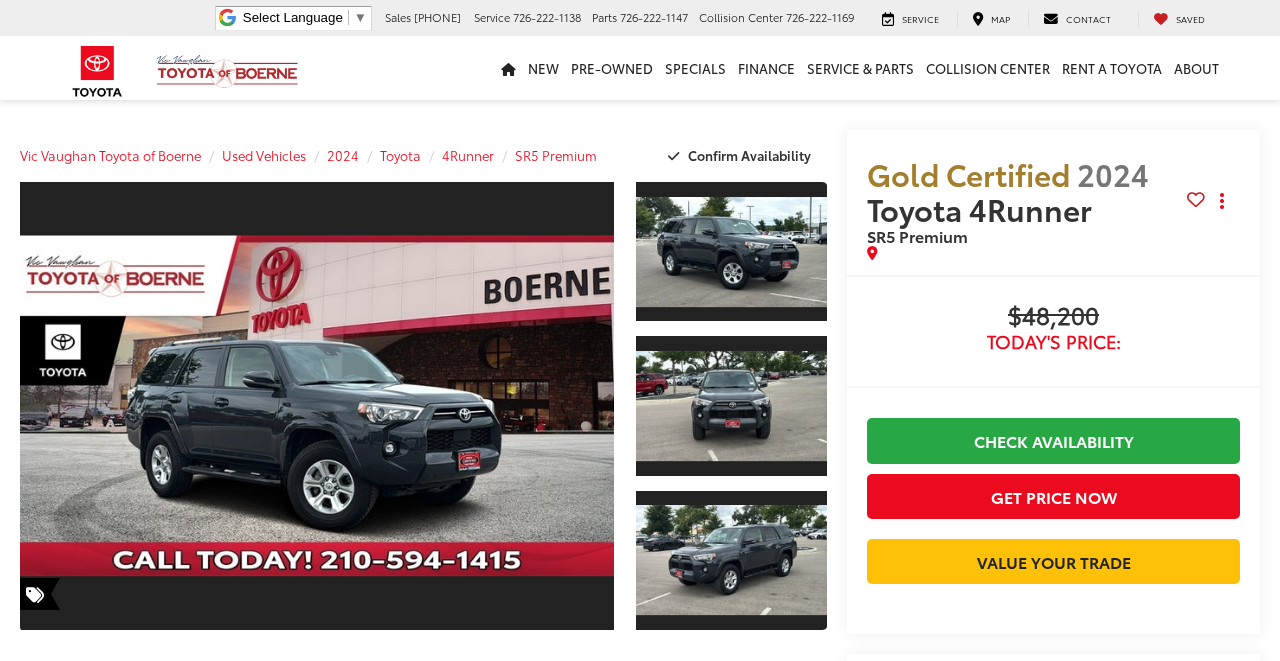 scroll, scrollTop: 483, scrollLeft: 0, axis: vertical 